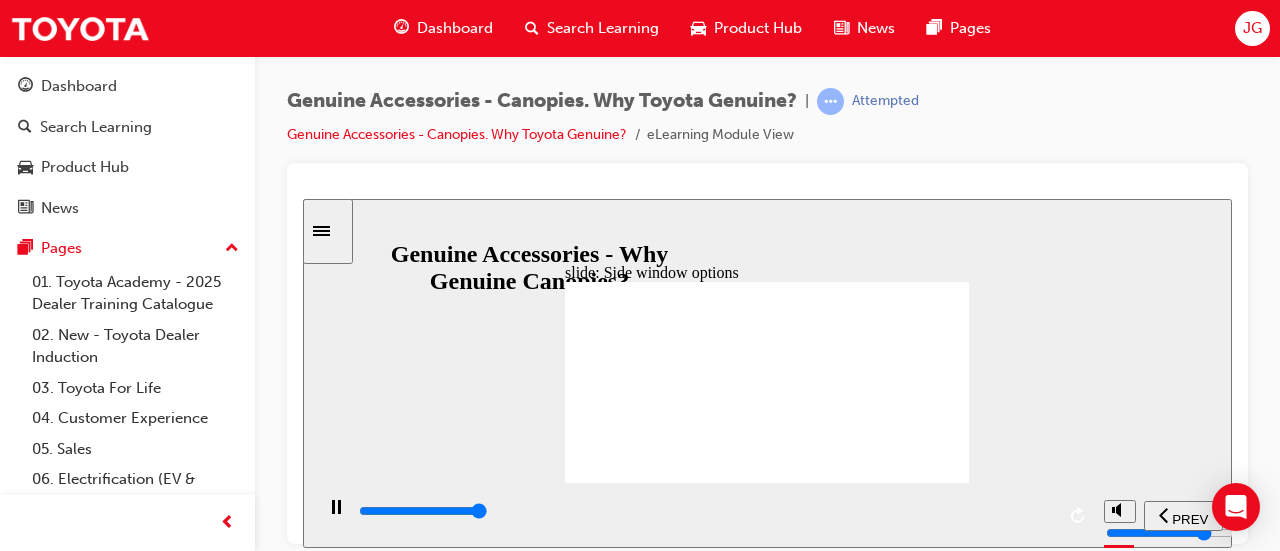 scroll, scrollTop: 0, scrollLeft: 0, axis: both 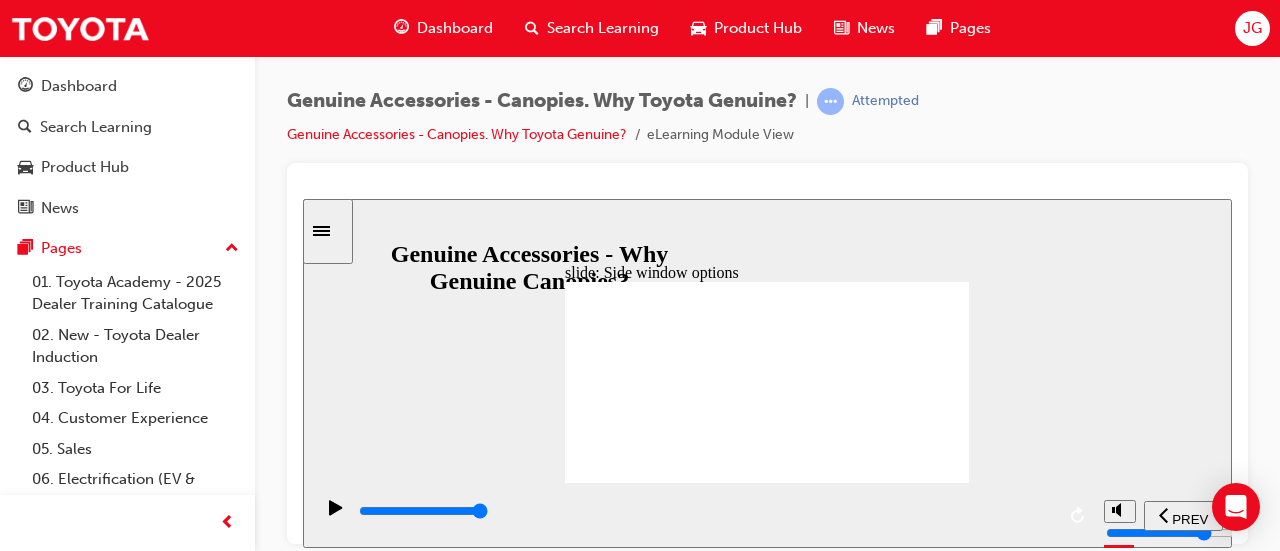 click 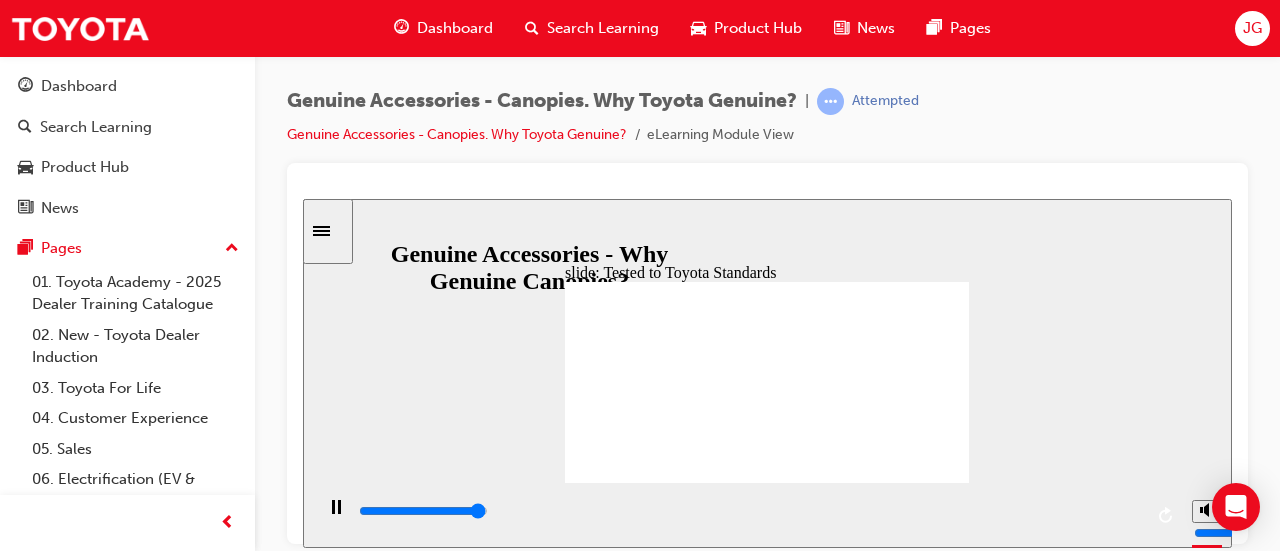 click at bounding box center [749, 511] 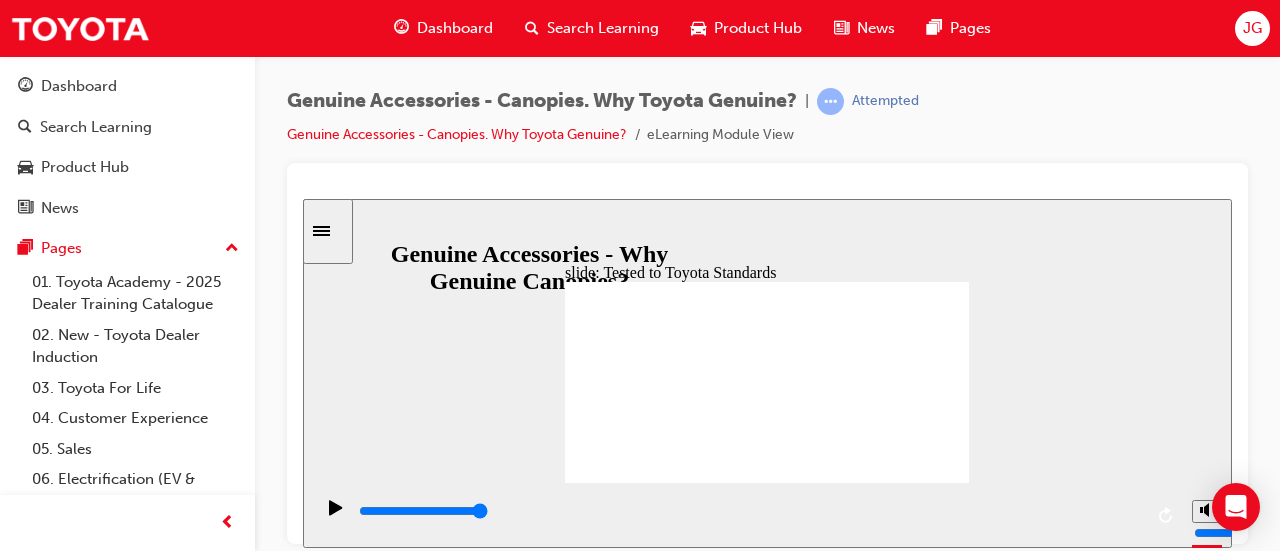 click 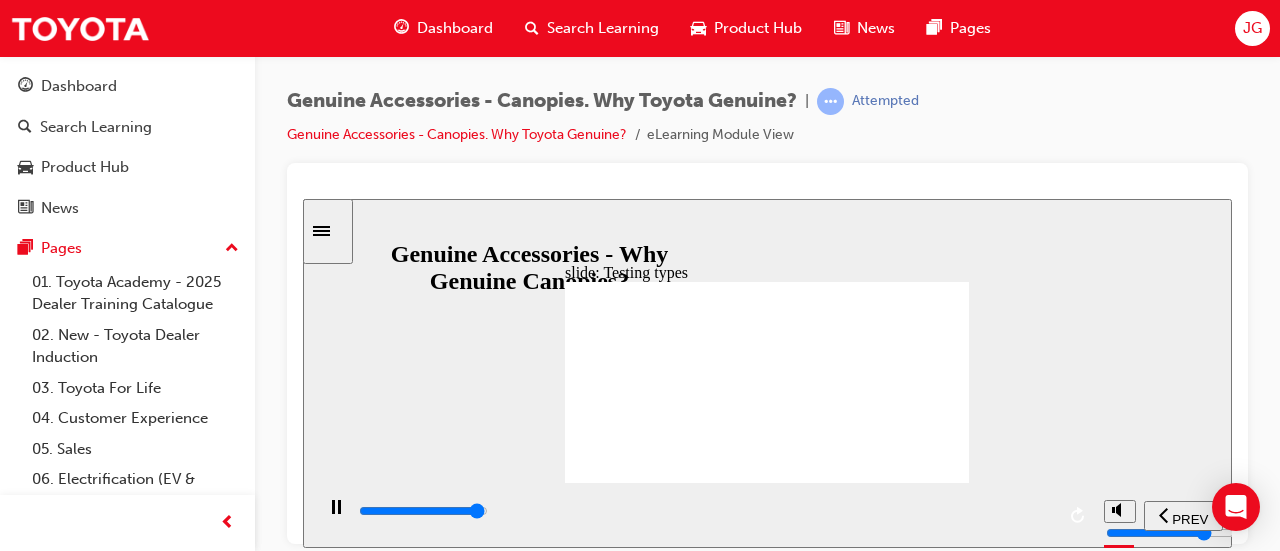 click at bounding box center [705, 511] 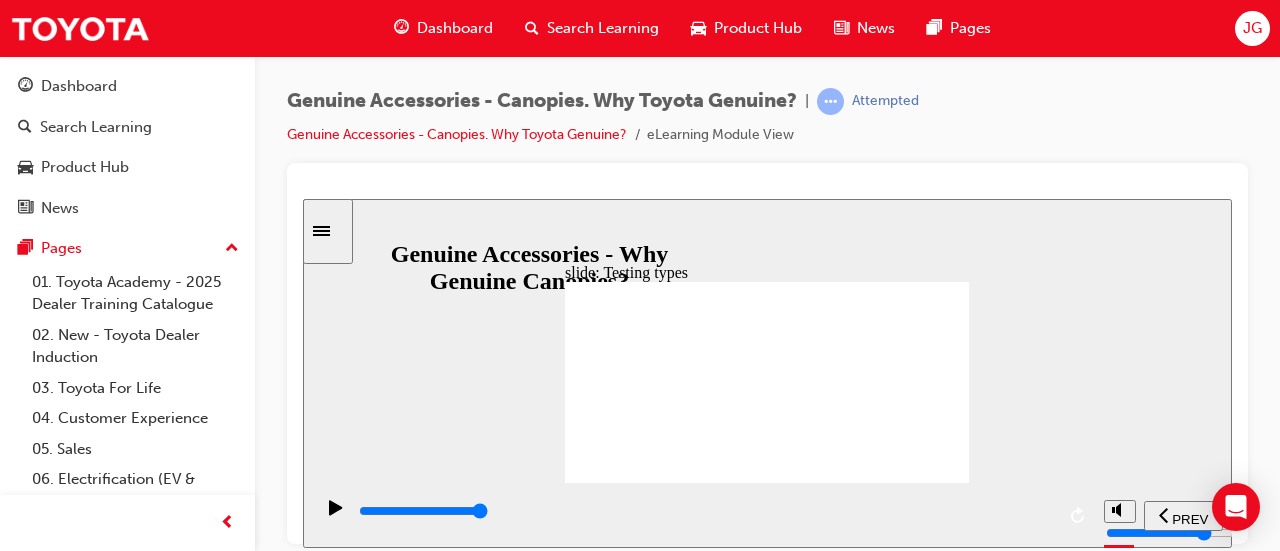 click 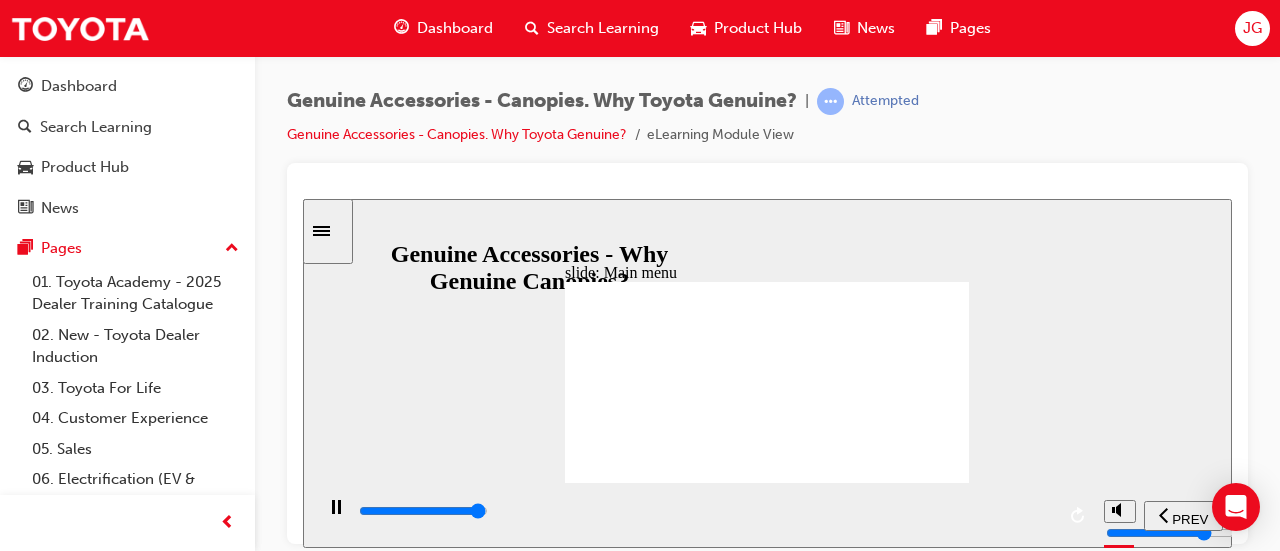 click at bounding box center (423, 510) 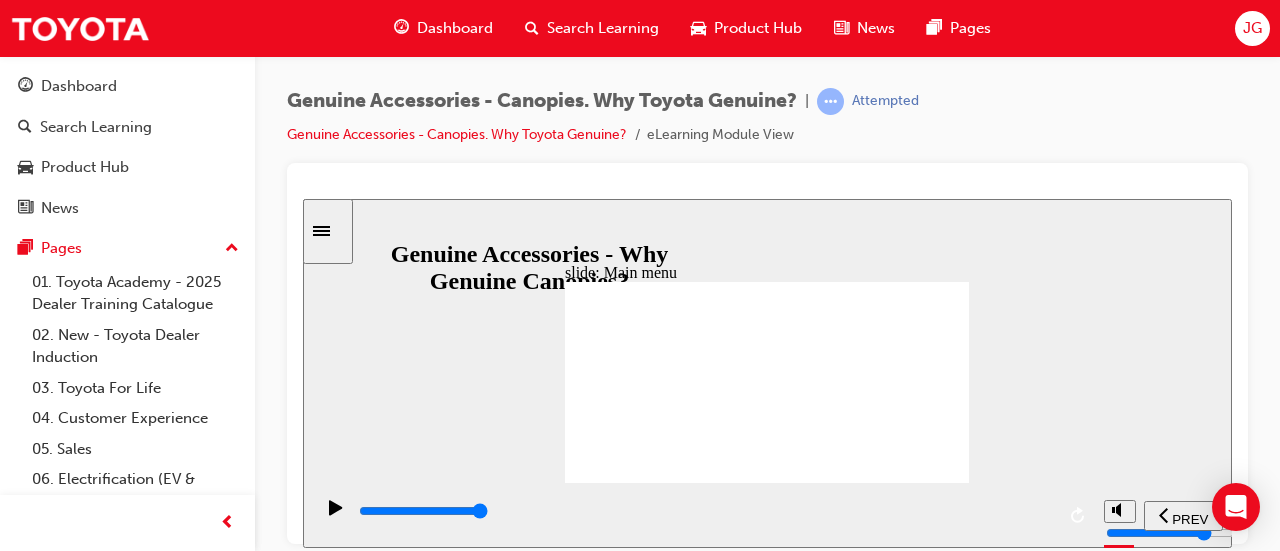 click 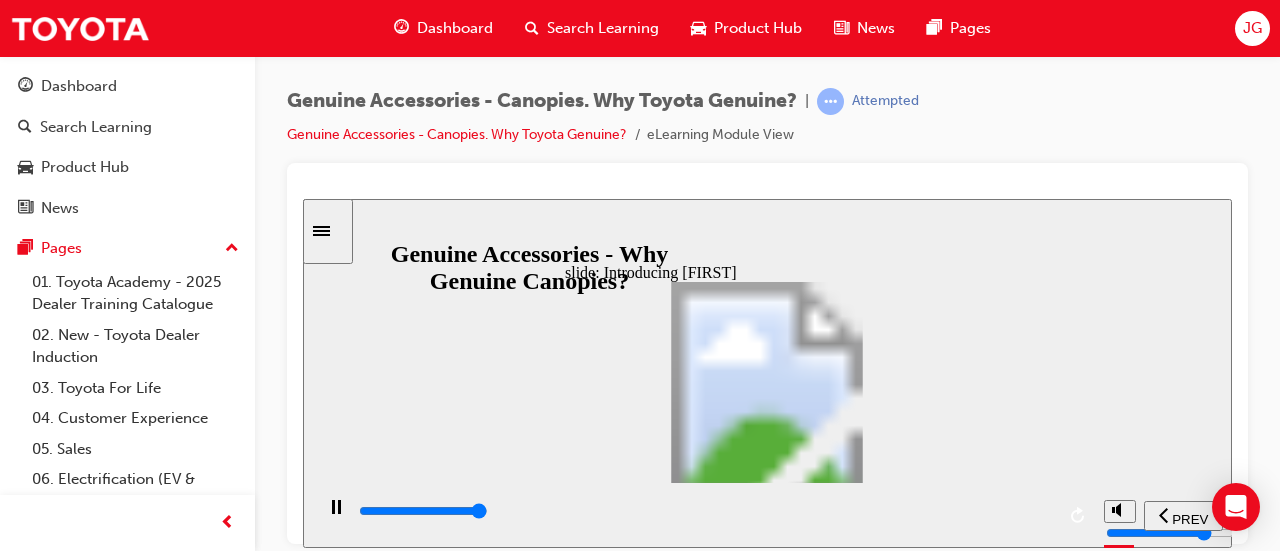 click at bounding box center (705, 511) 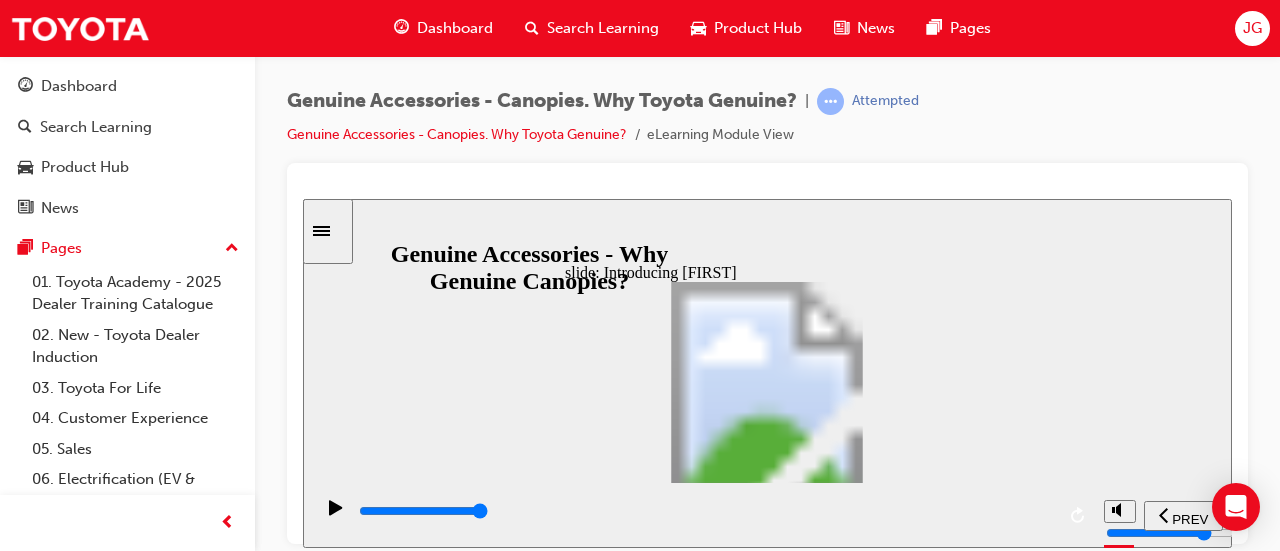 click 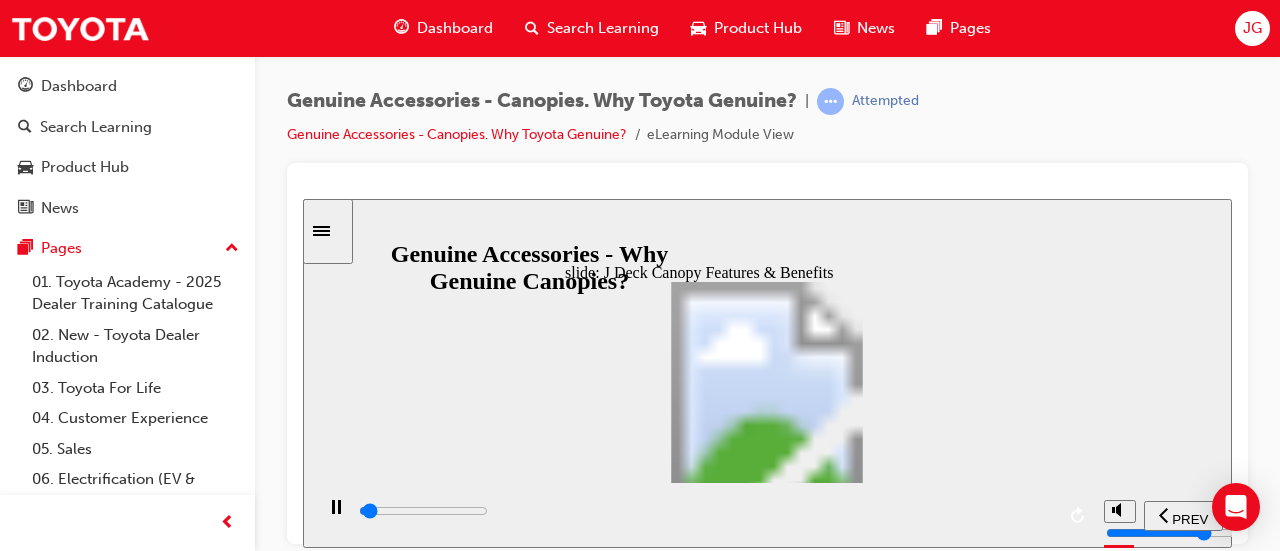 click at bounding box center (423, 510) 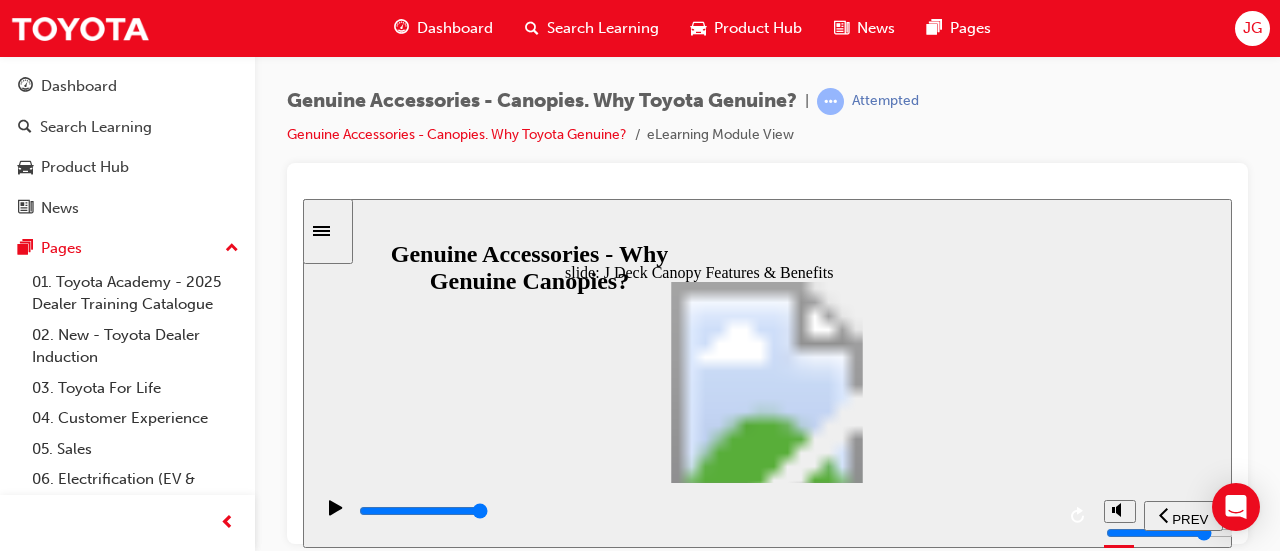click 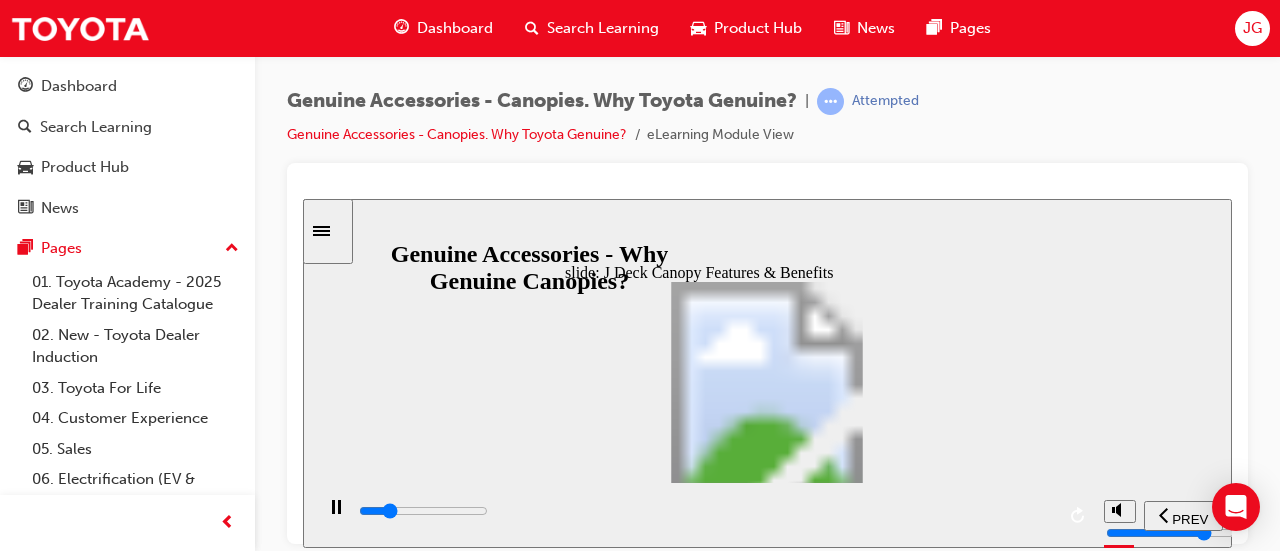 click 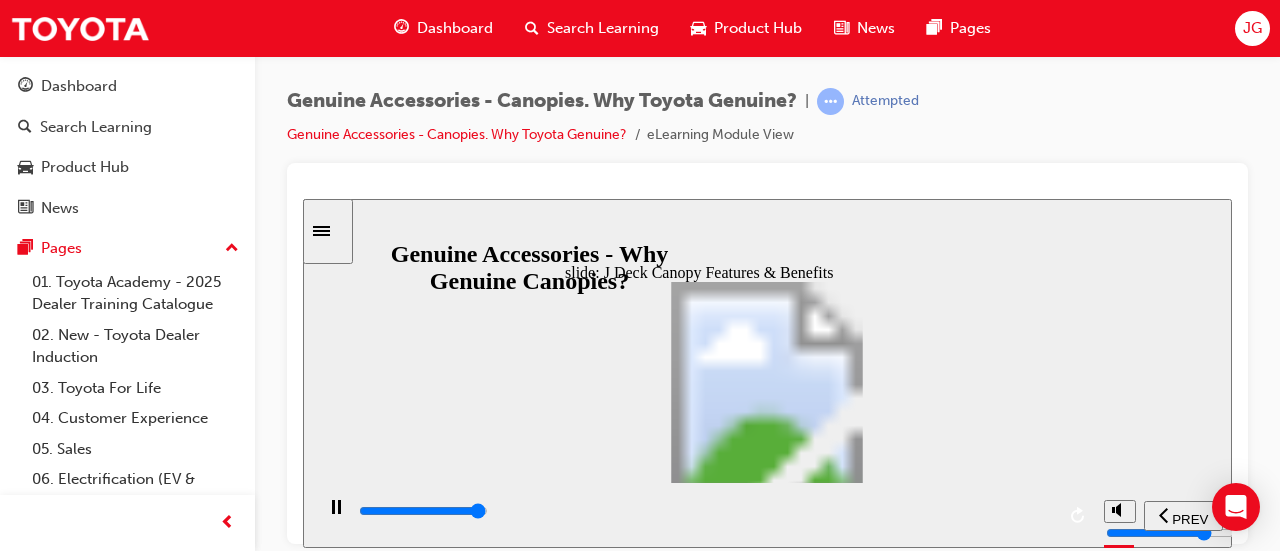 click at bounding box center [423, 510] 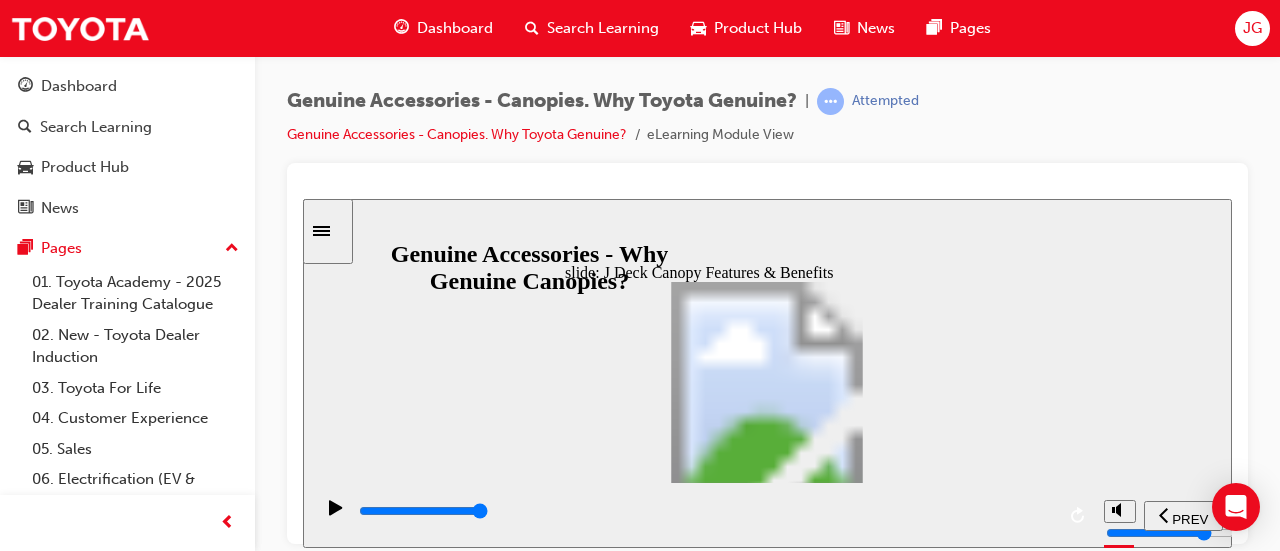 click 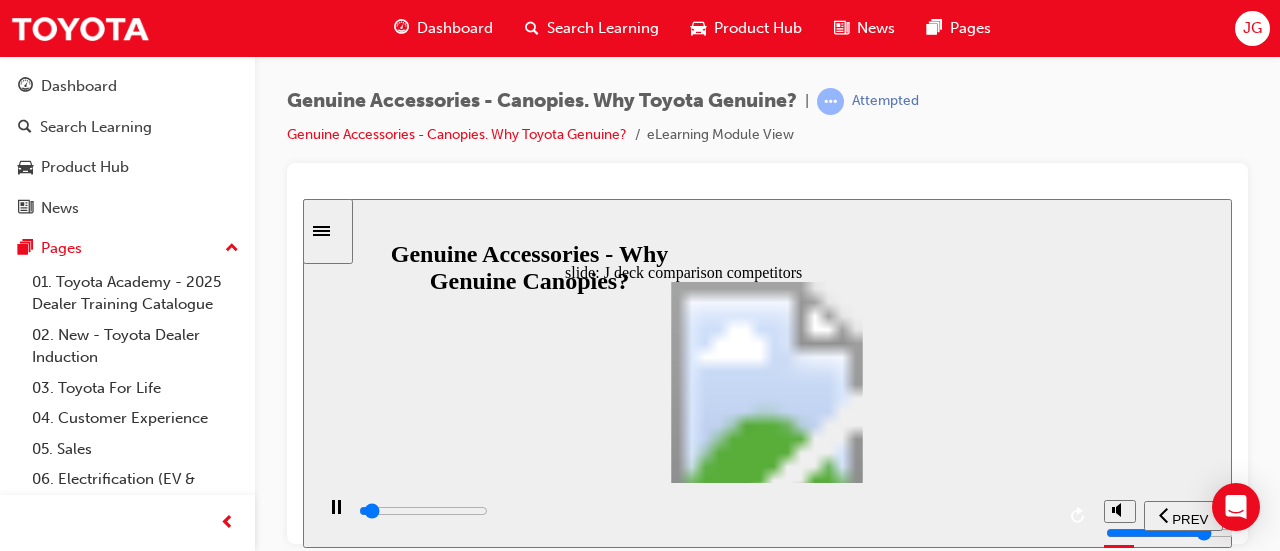 click at bounding box center [423, 510] 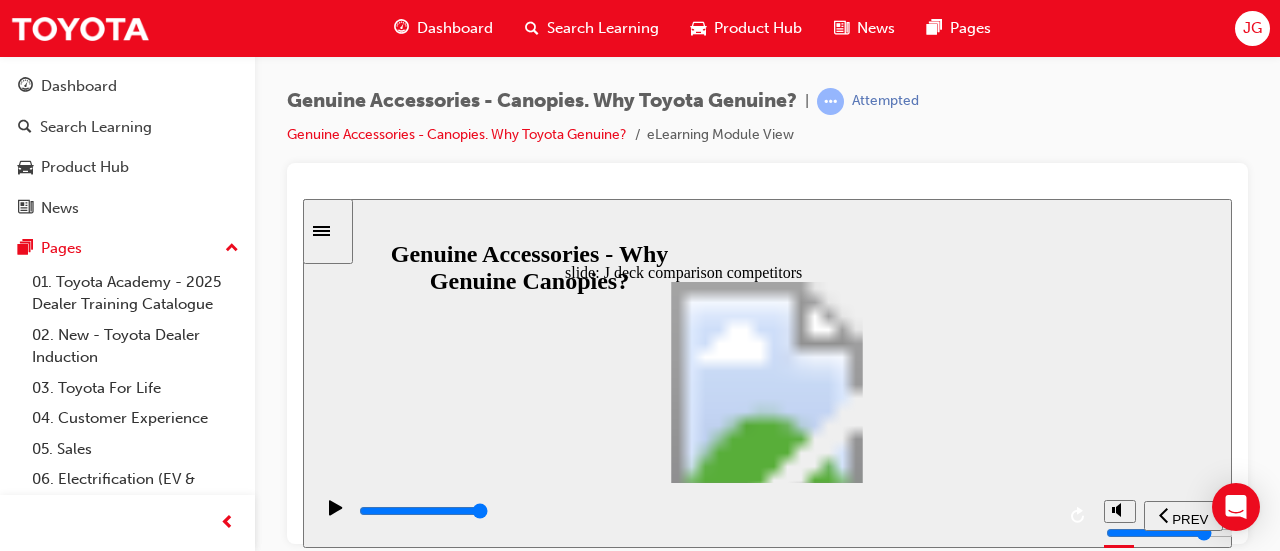click 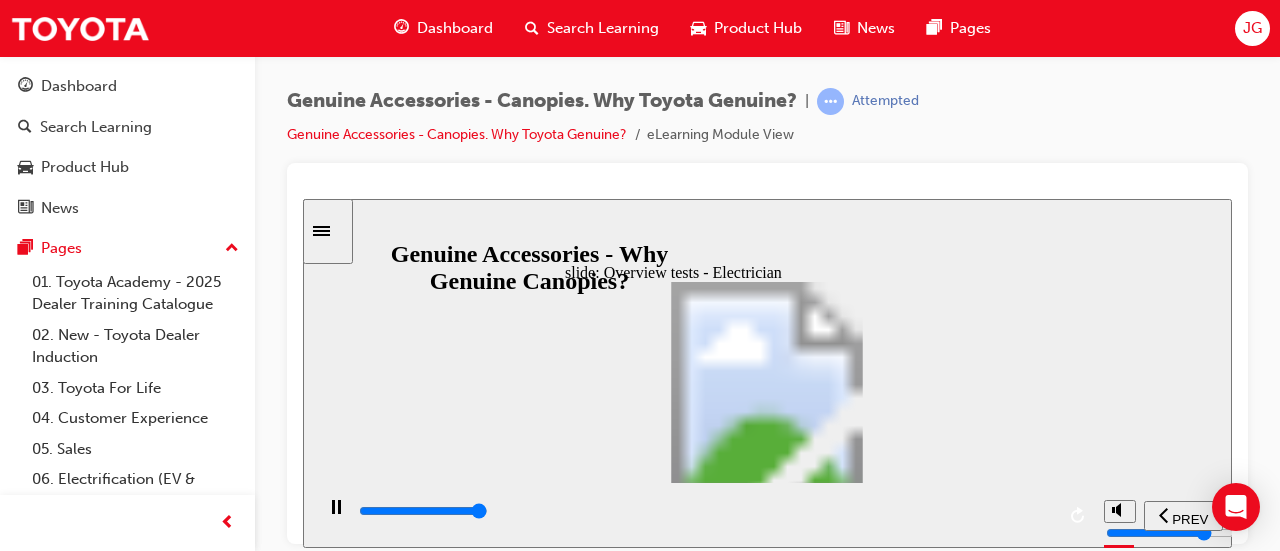 click at bounding box center (705, 511) 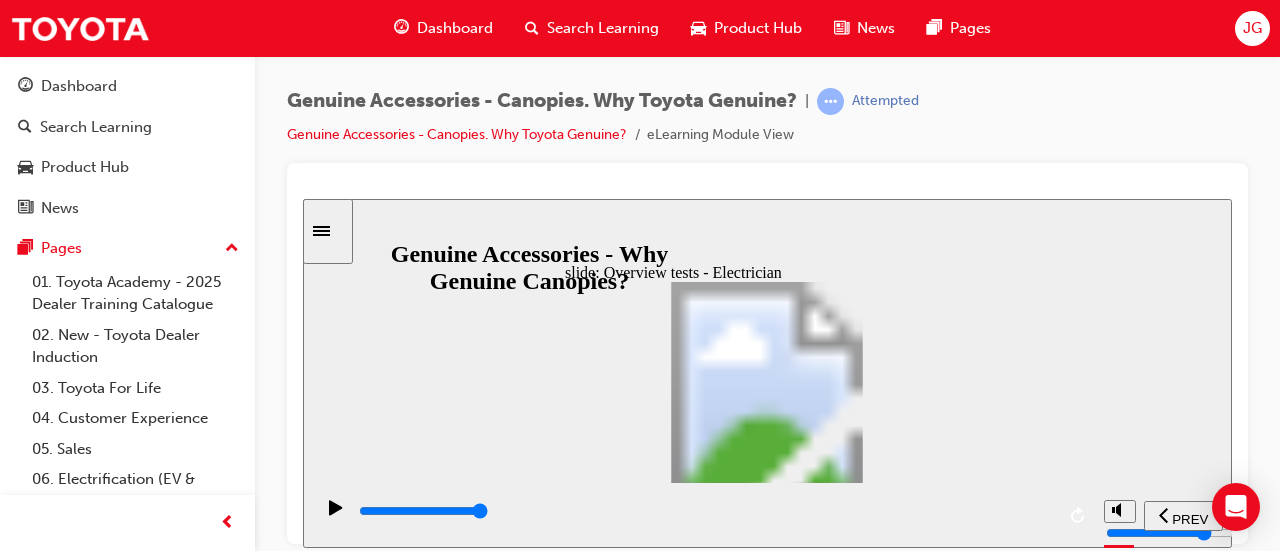 click 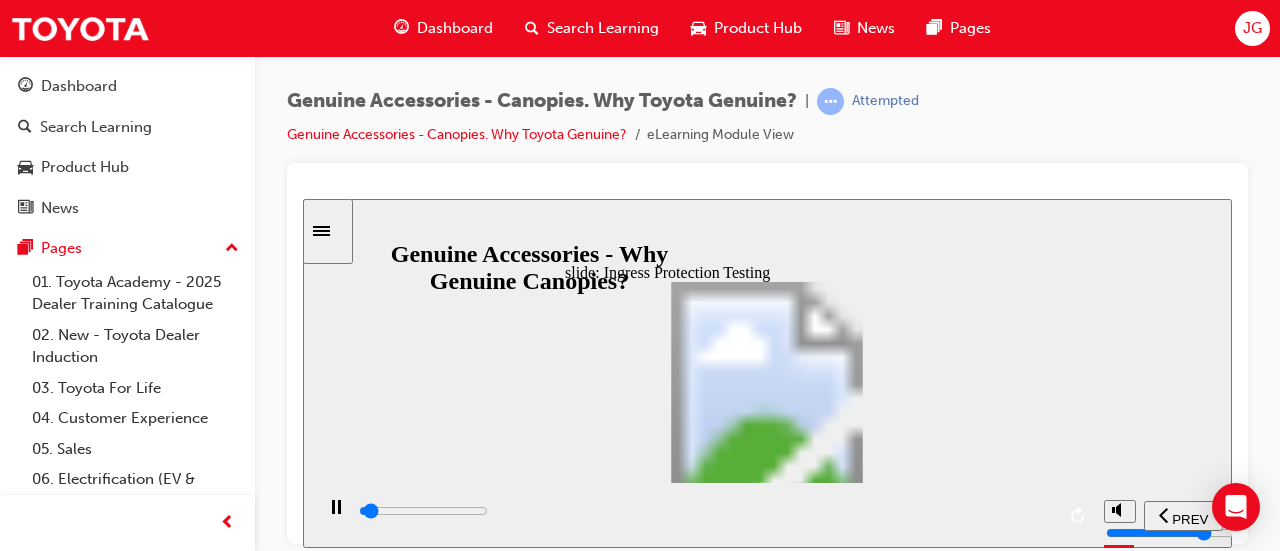 click at bounding box center (705, 511) 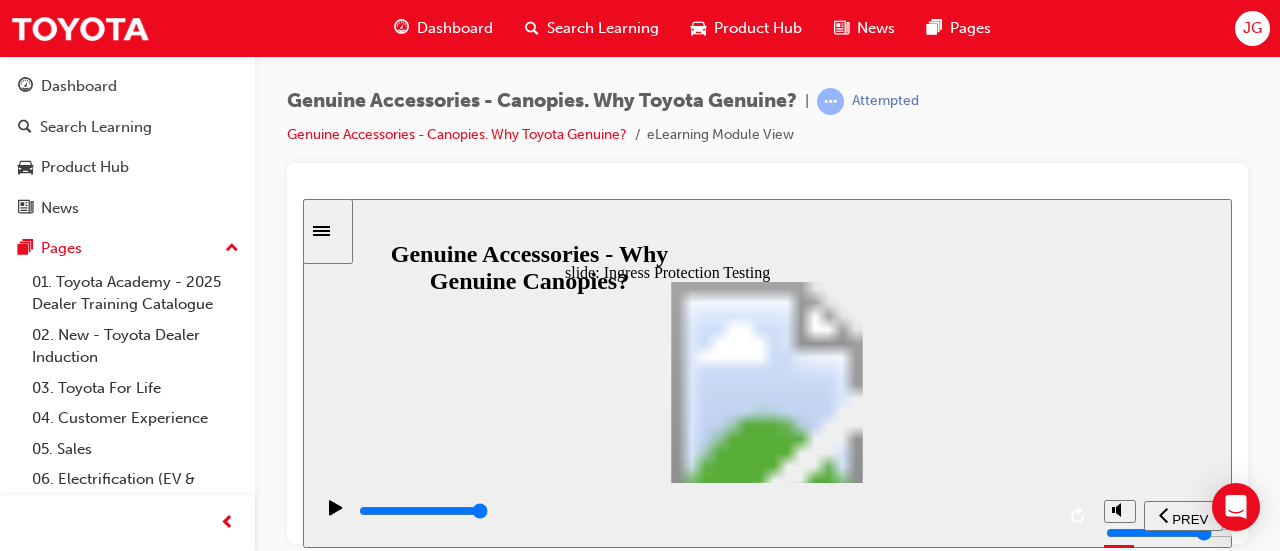 click on "Tested to  Toyota Standards Ingress Protection Testing To understand Toyota Genuine Canopies’ capability o  protecting against water & dust ingress . Toyota Genuine Canopies are sent to a  specialty  testing acility  that have appropriate equipment and measuring devices to test or  water and dust ingress . When tted with optional Dust Deence Kit & Air  Vent, Toyota Genuine Canopies oer  signicant  resistance to dust & water ingress . Water &  Dust Ingress  Testing Additional Ingress  Protection (Optional) i i" at bounding box center (767, 1279) 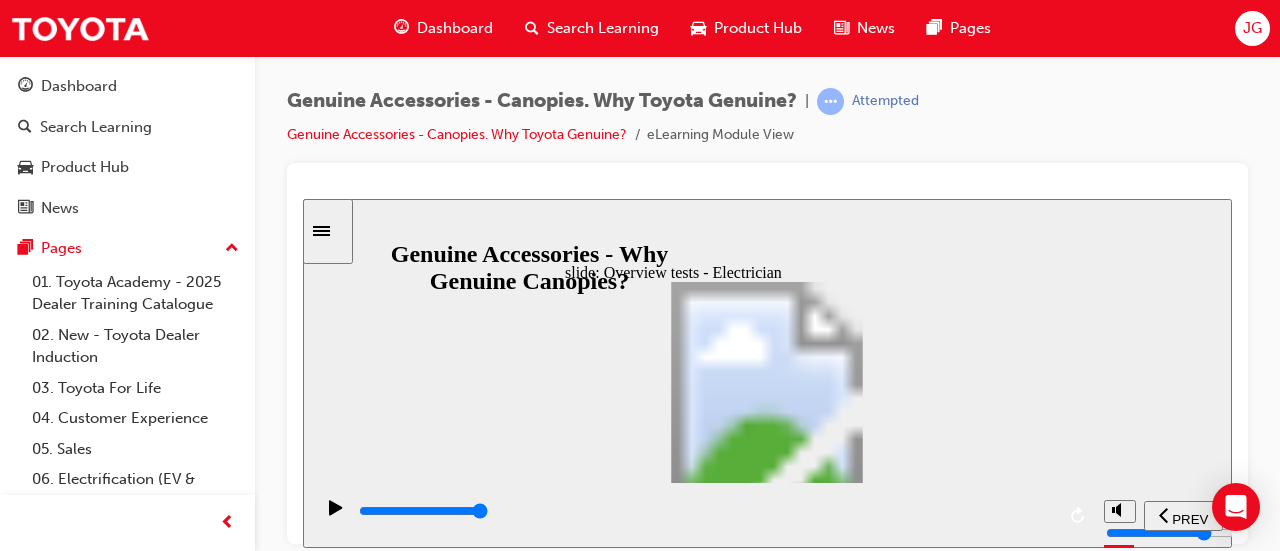 click 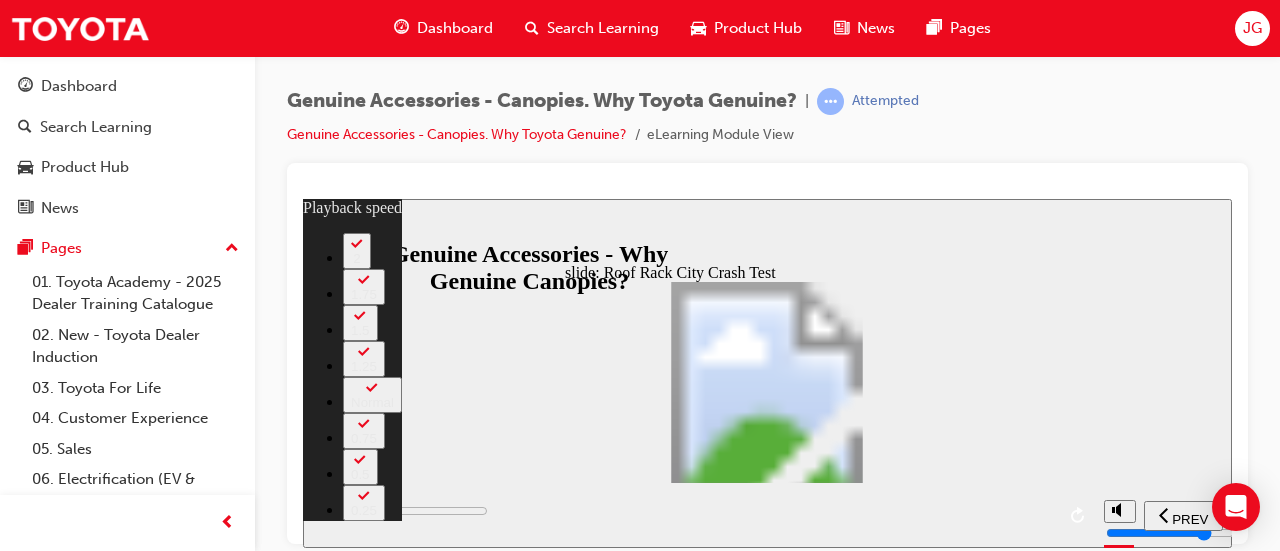 type on "1600" 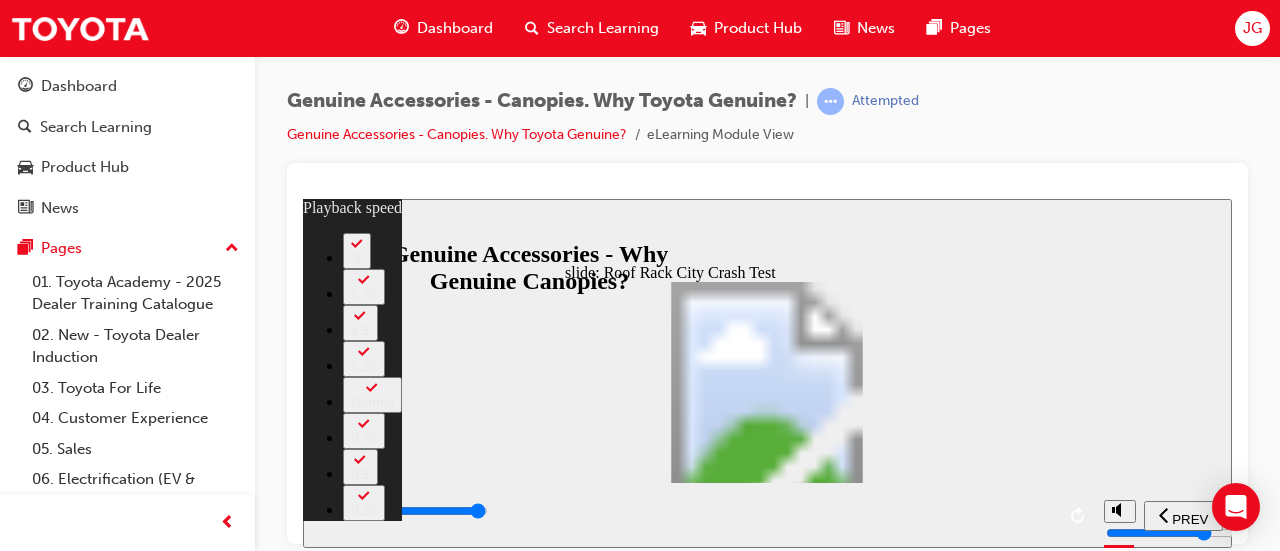 type on "41400" 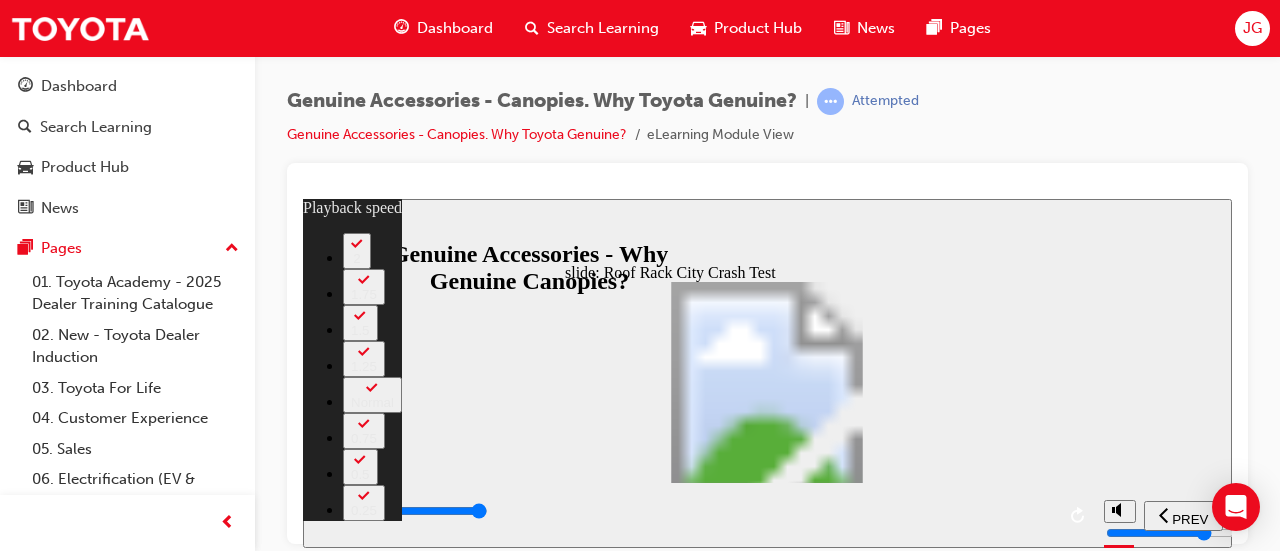 type on "41900" 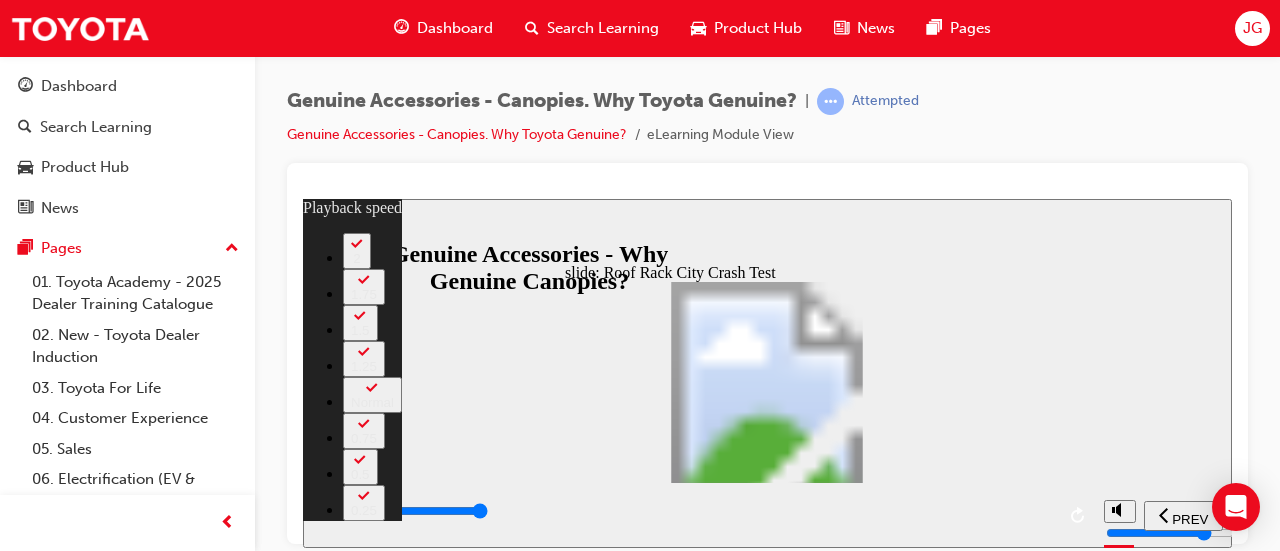 type on "42200" 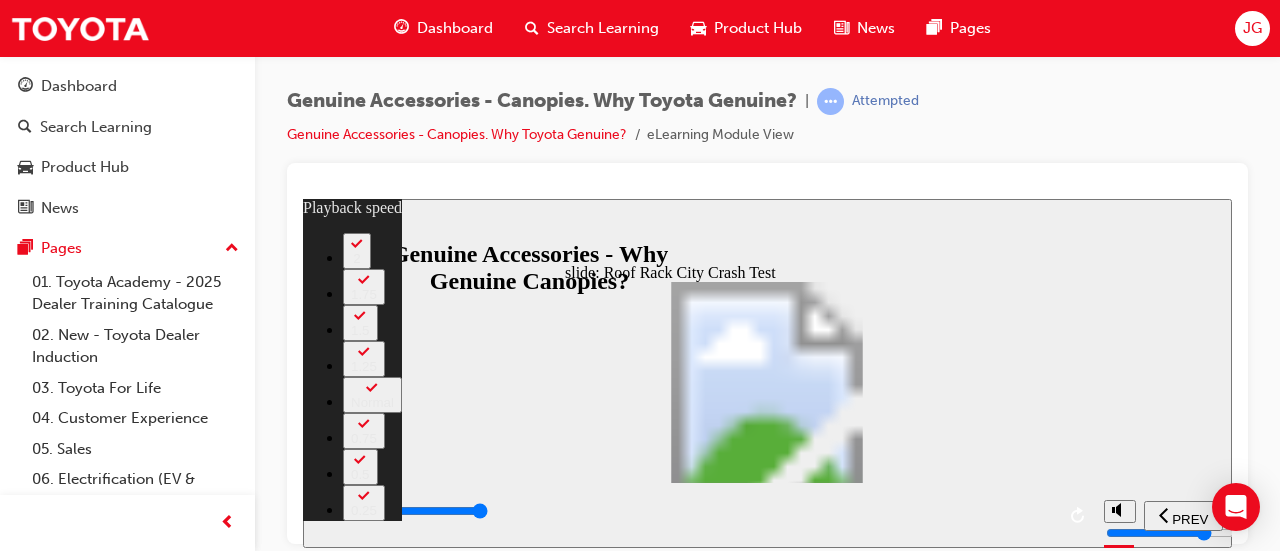 click 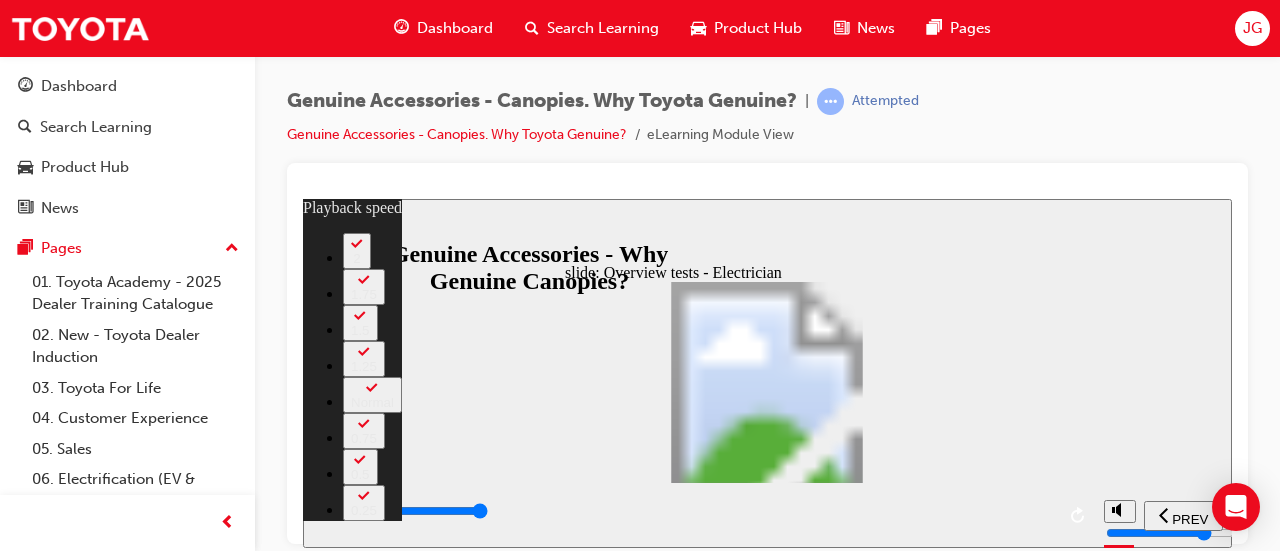 type on "23" 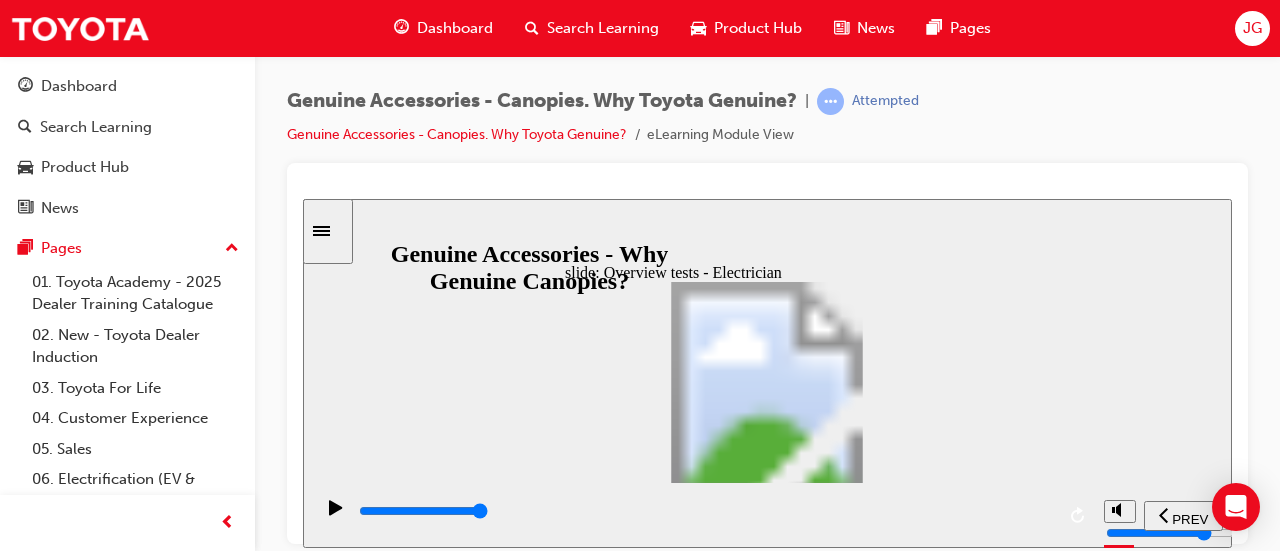 click 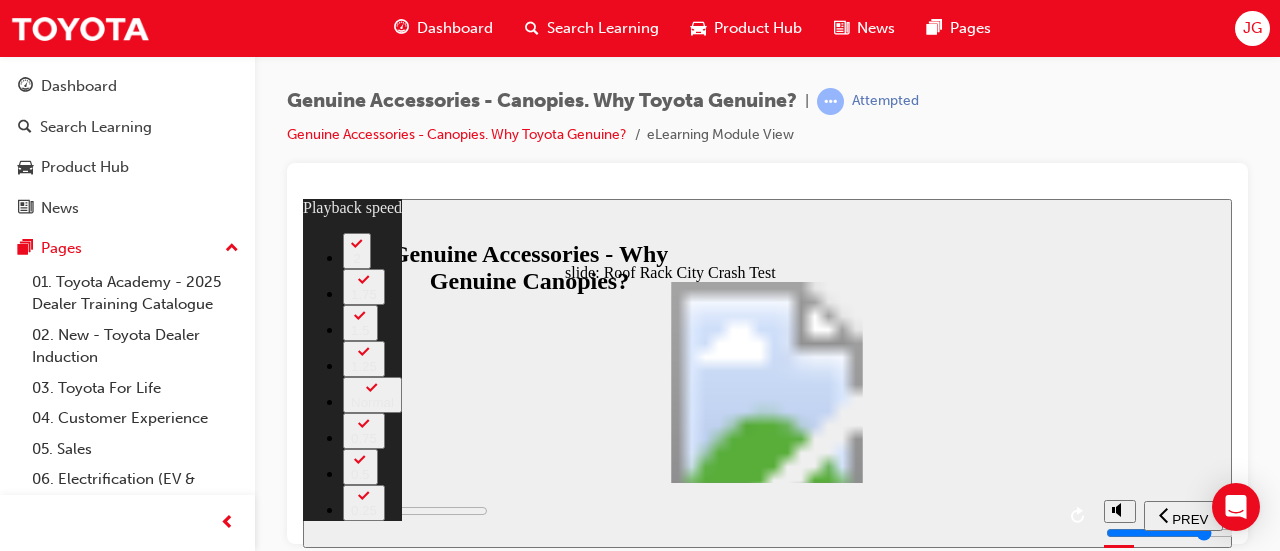type on "1500" 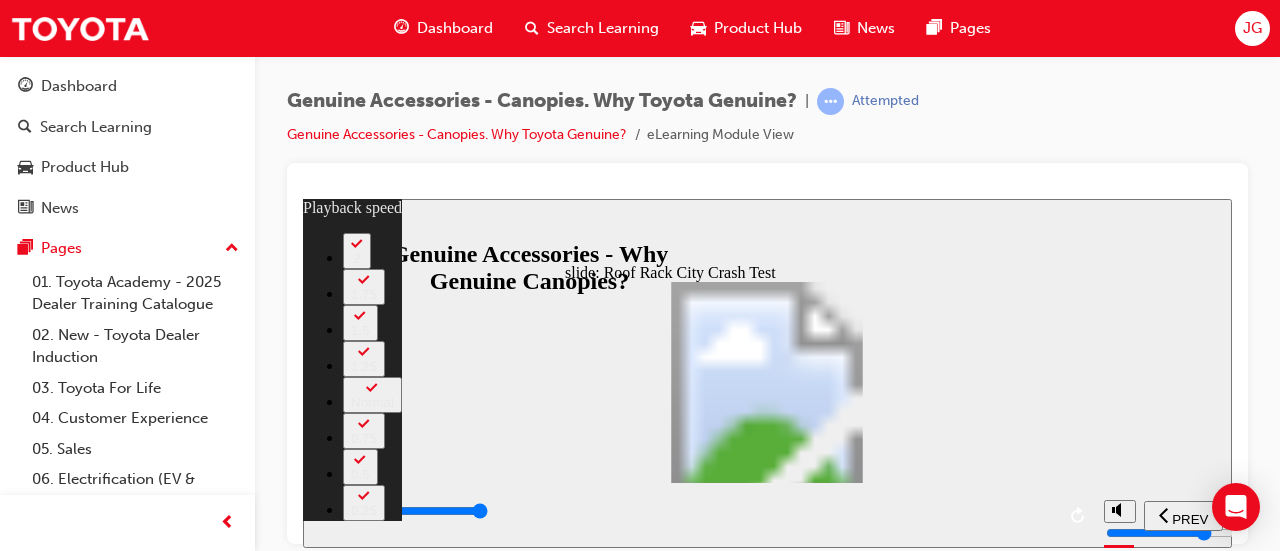 click 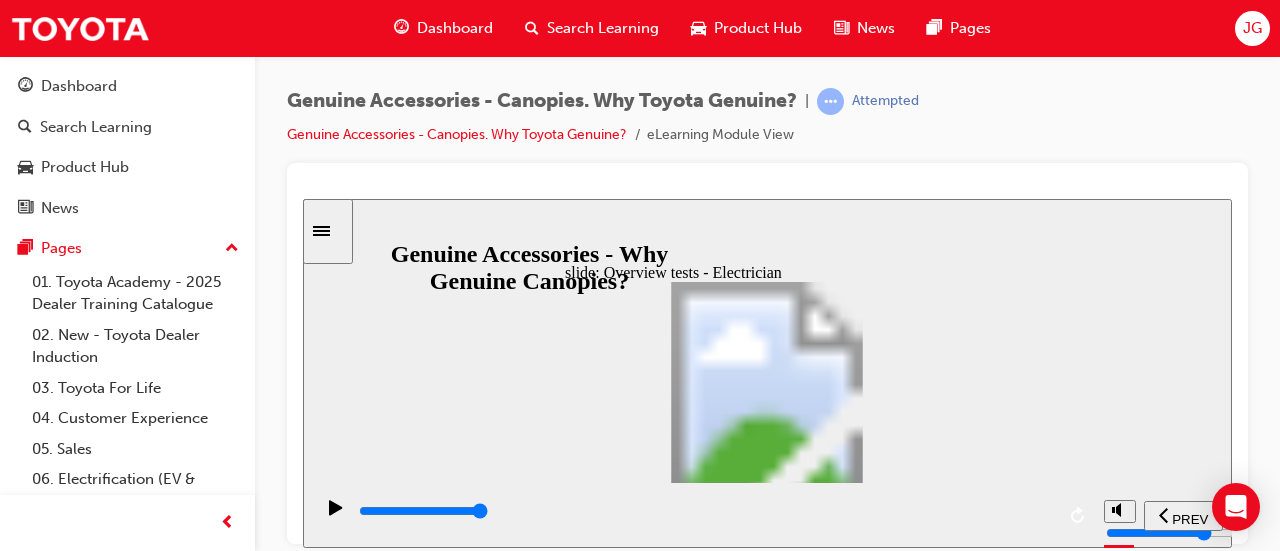 click 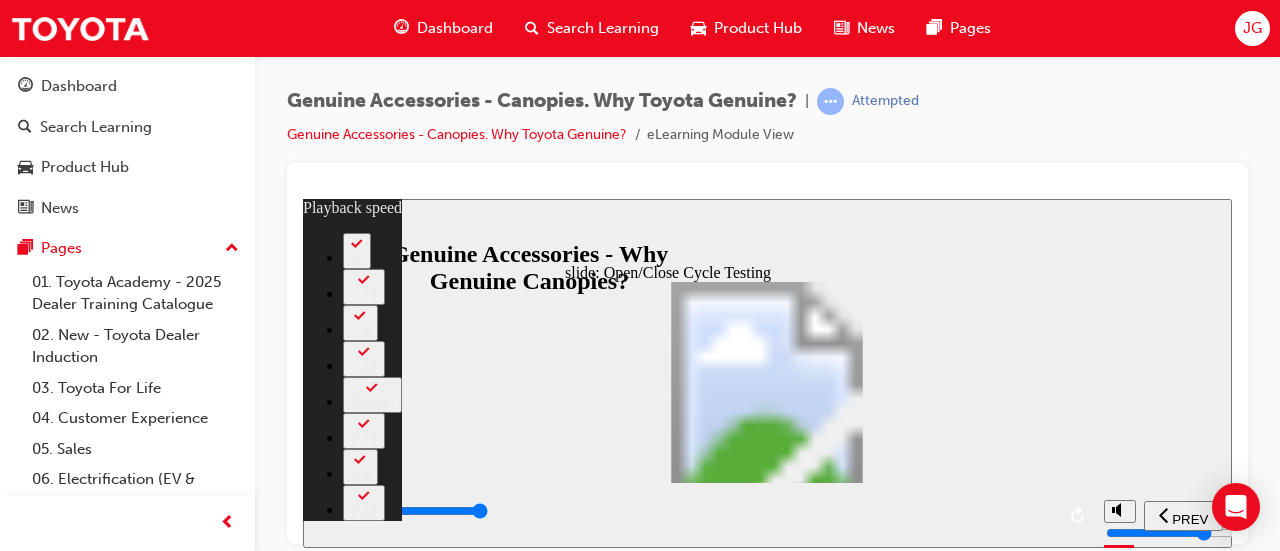 click 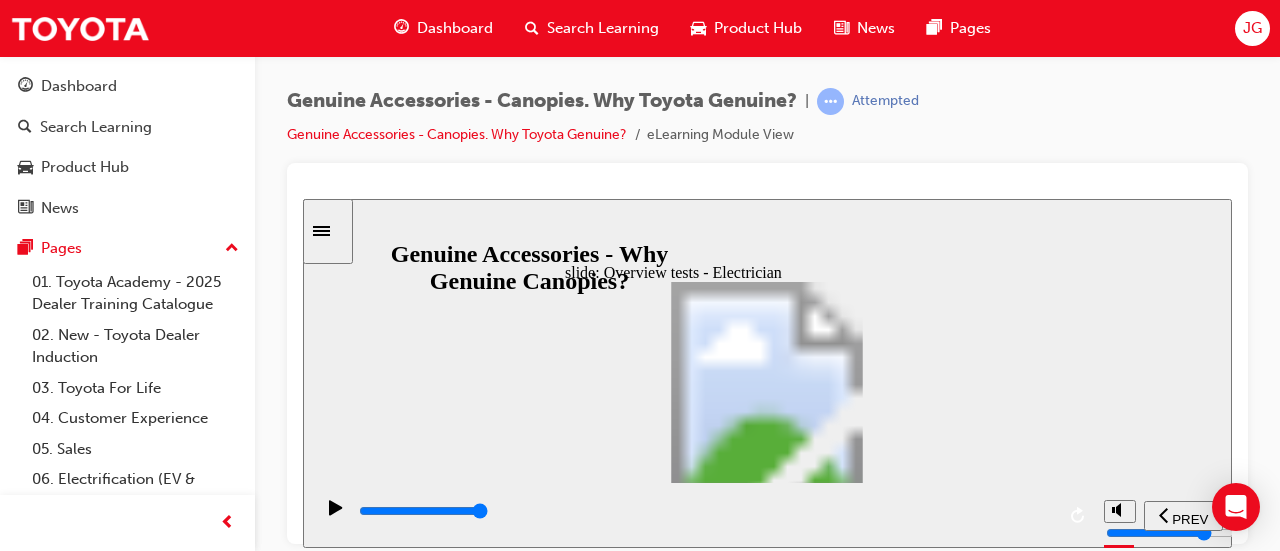 click 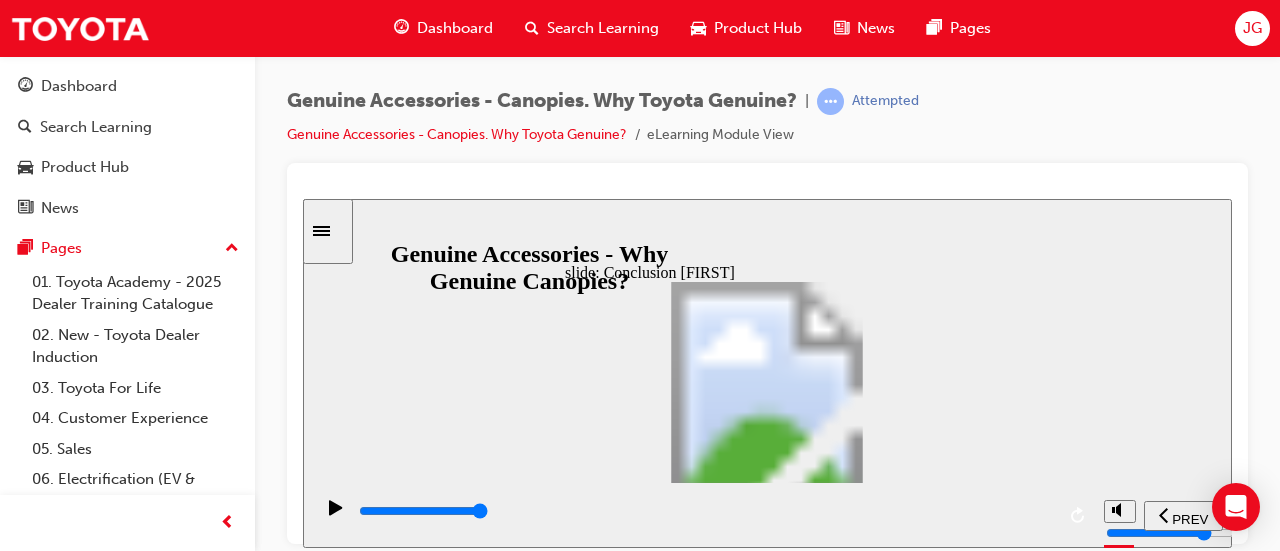 click 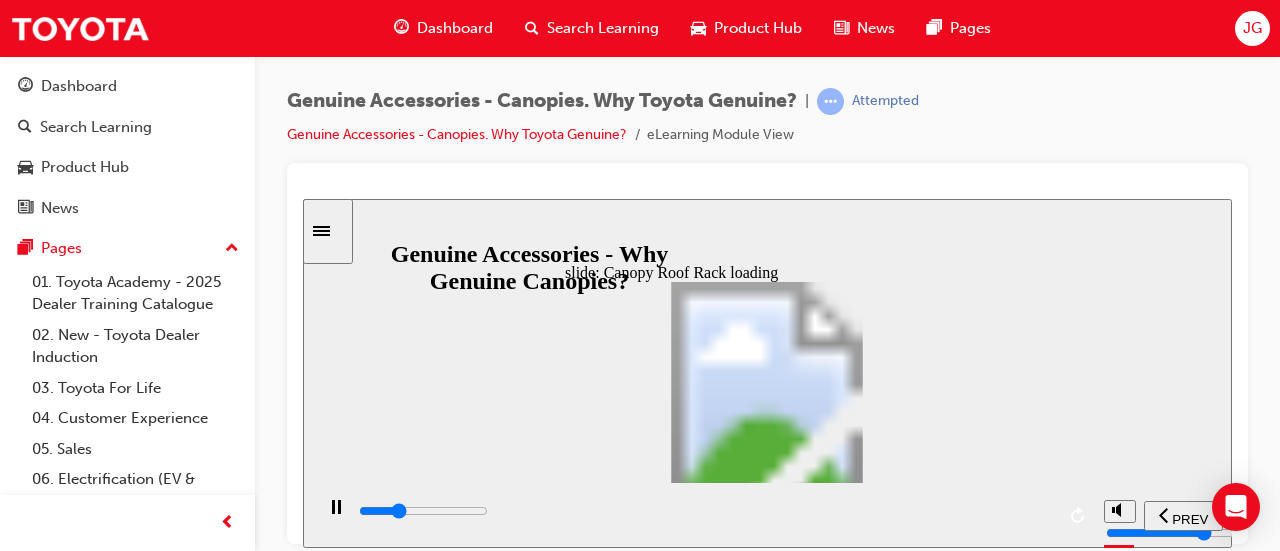 click on "slide: Canopy Roof Rack loading
Also… Rectangle Loads on the roof  cannot  be attached to  both  the Canopy & Cabin Roof Racks *Long loads can still be carried, but not fixed to both vehicle & canopy roof racks due to independent articulation of the vehicle’s tub and the cabin. Multiply 1 Multiply 2 Line 1 Oval 4 Oval 3 Oval 1 Oval 2 fitting-instructions2.png Click the instructions to enlarge Good to know! Oval 2 magnifying glass icon 1 Freeform 2 Freeform 1 magnifying glass icon 1 Freeform 2 Freeform 1 Also… Loads on the roo  cannot  be attached to  both  the   Canopy & Cabin Roo Racks *Long loads can still be carried, but not  fixed to both vehicle & canopy roof racks  due to independent articulation of the   vehicle’s tub and the cabin. Good to know! Click the instructions to enlarge Back to top" at bounding box center [767, 372] 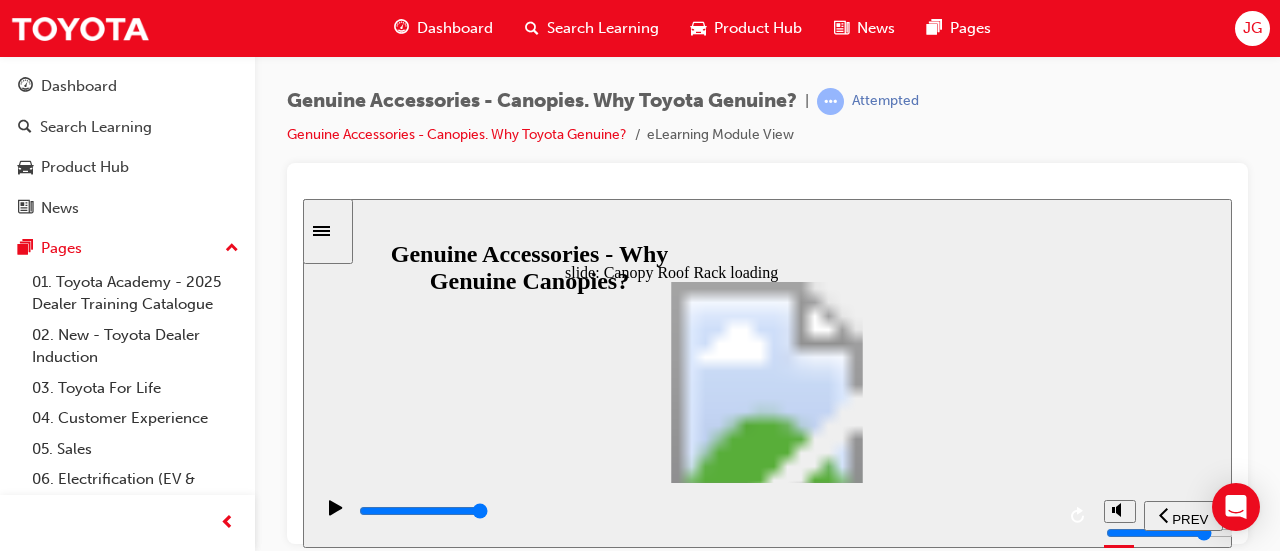 click 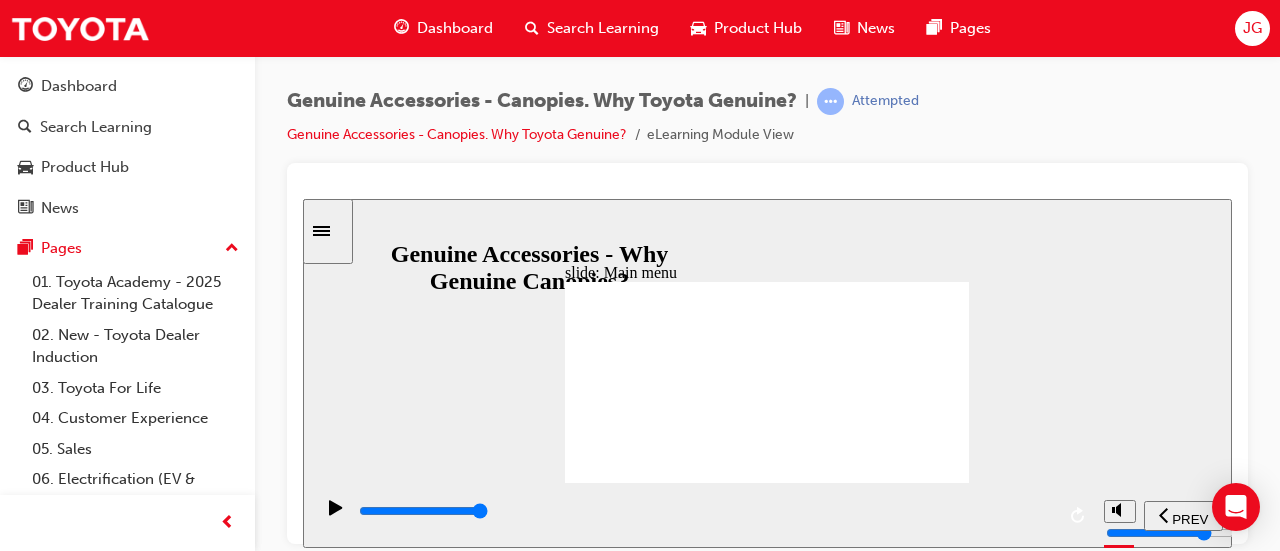 click 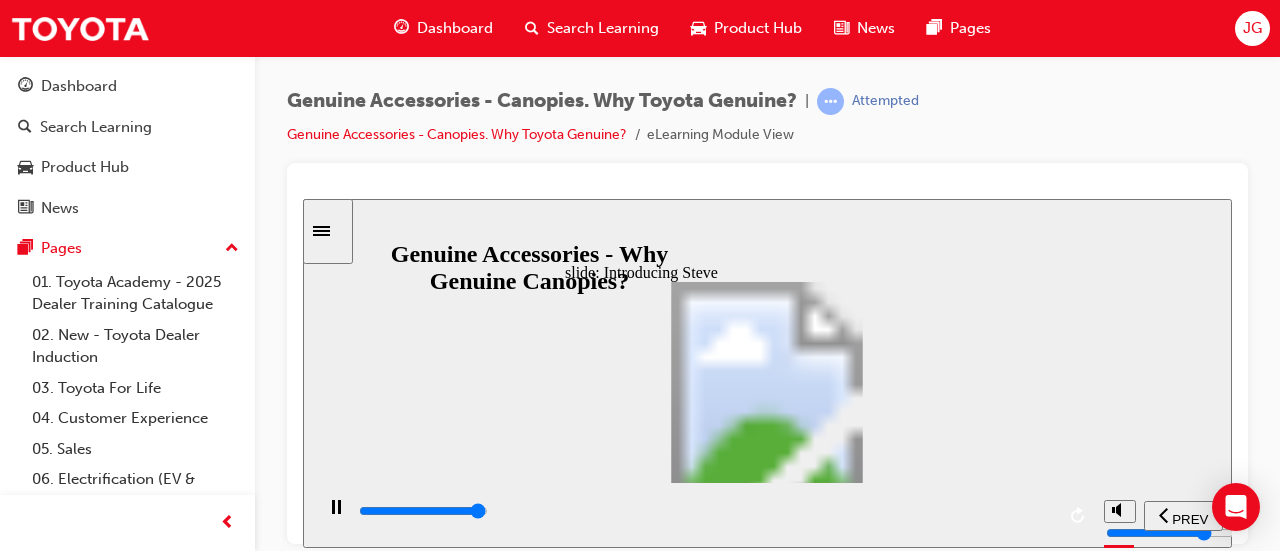 click at bounding box center [423, 510] 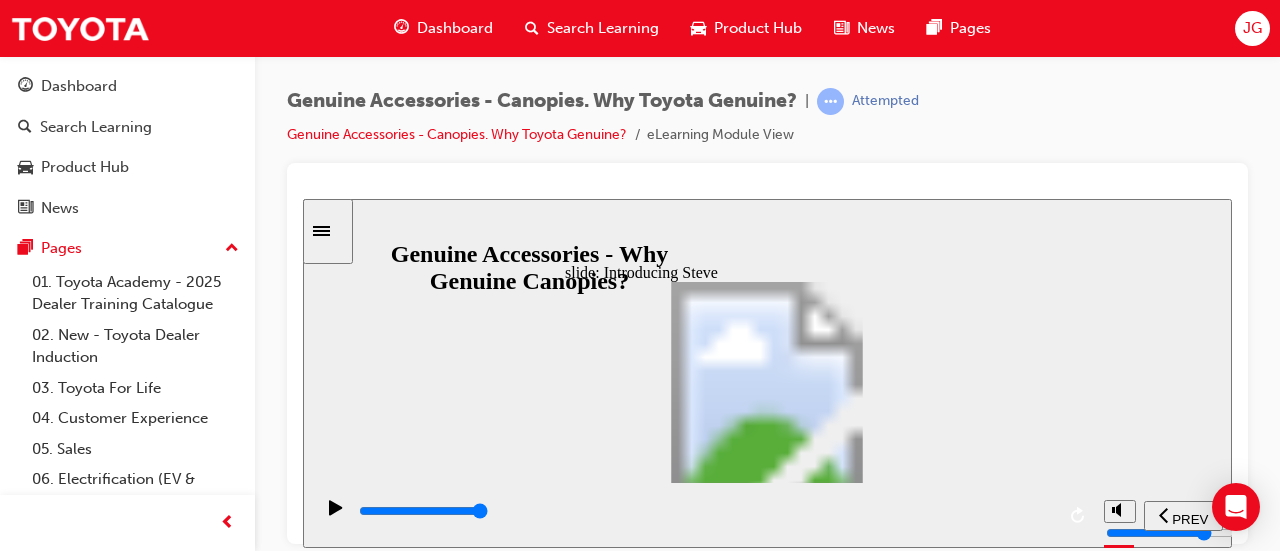 click 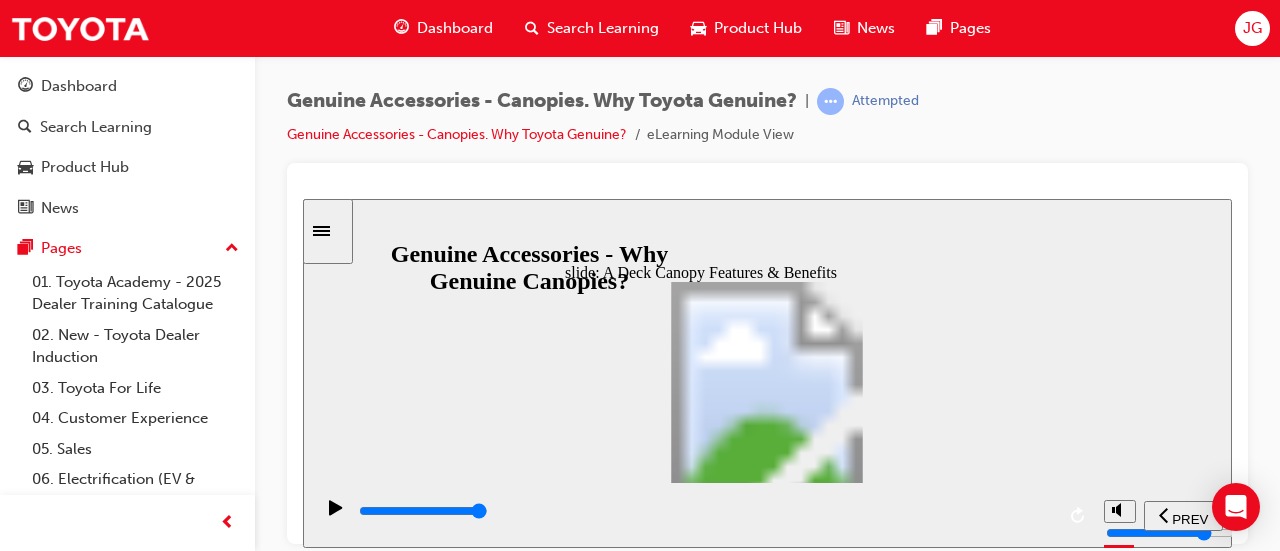 click at bounding box center (423, 510) 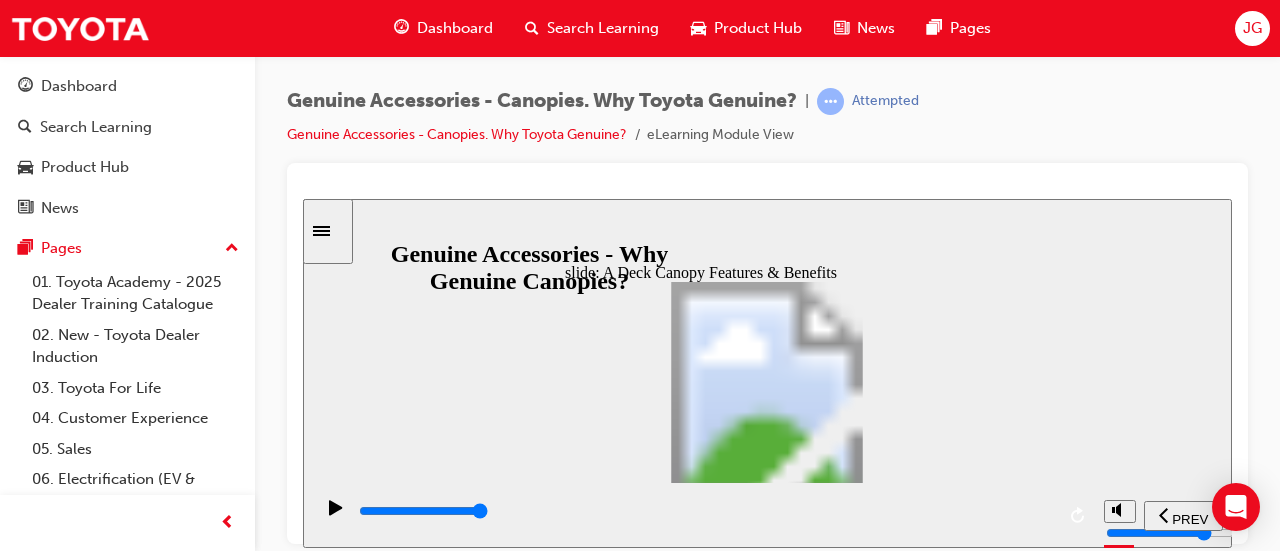 click 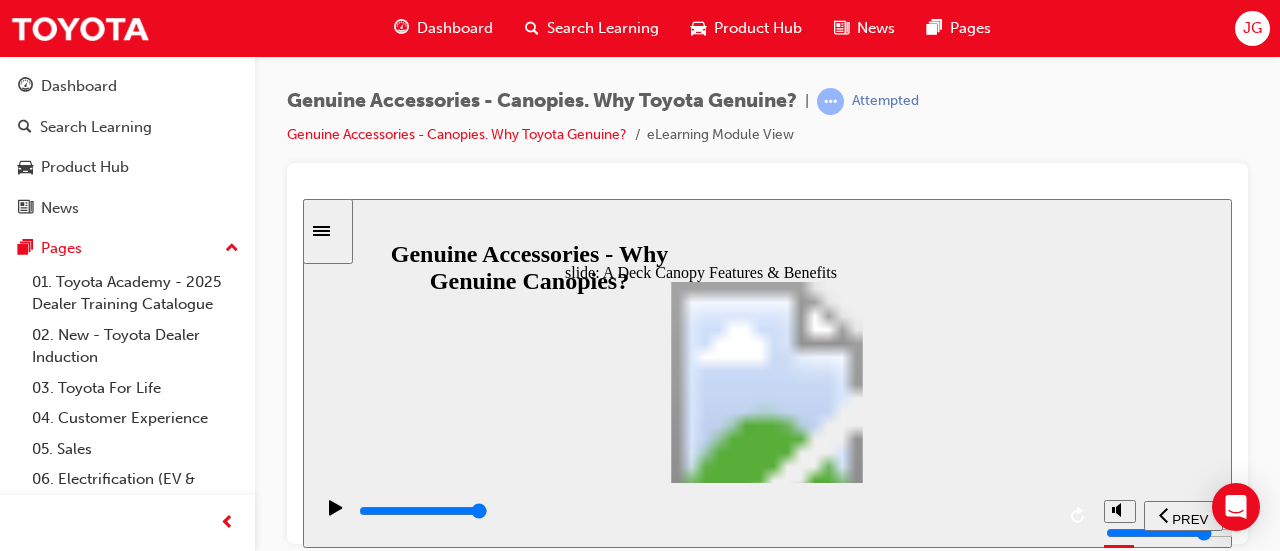 click at bounding box center (705, 511) 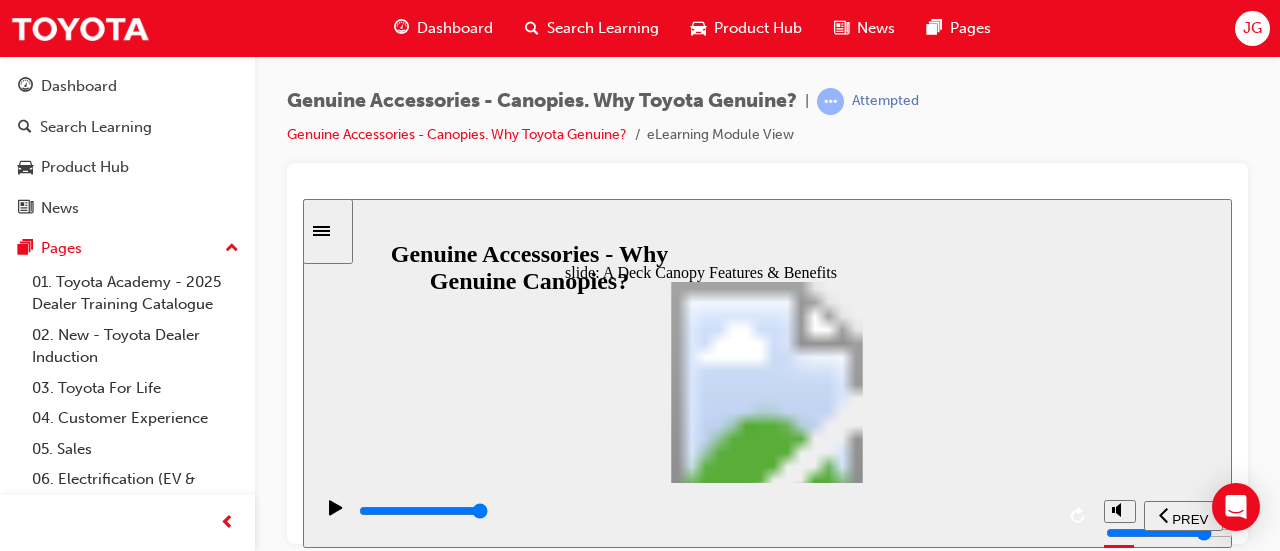 click 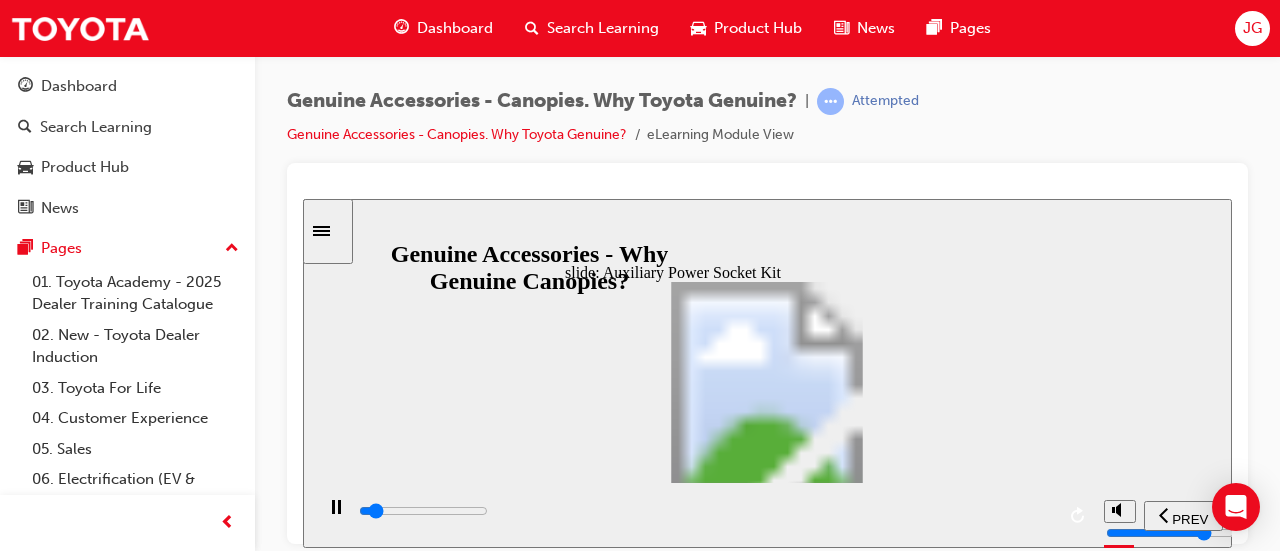 click at bounding box center (423, 510) 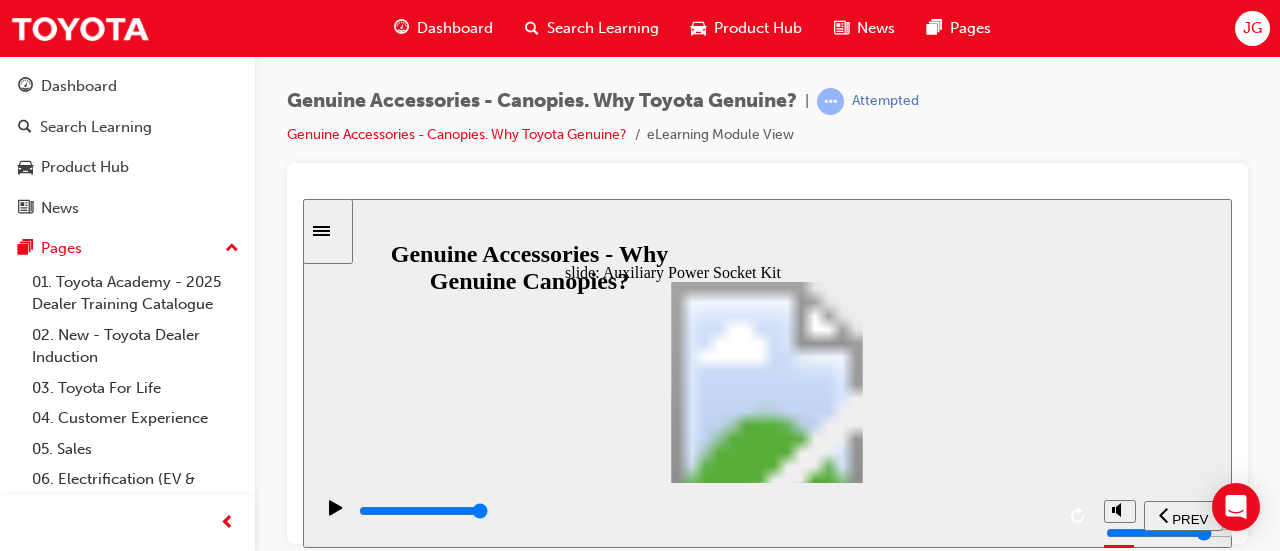 click 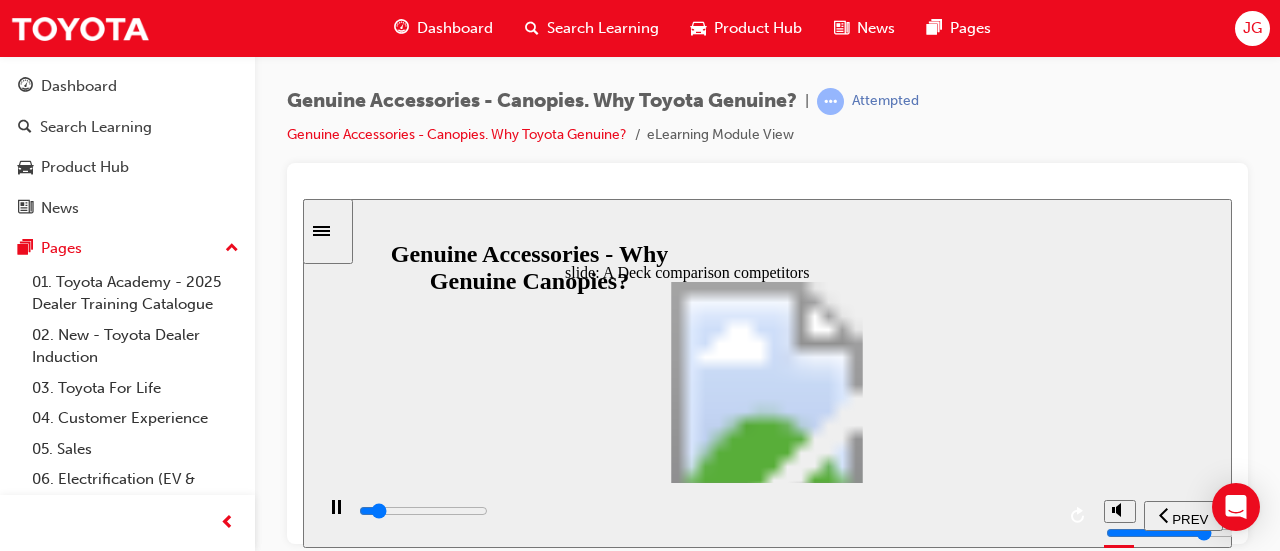 click at bounding box center (705, 511) 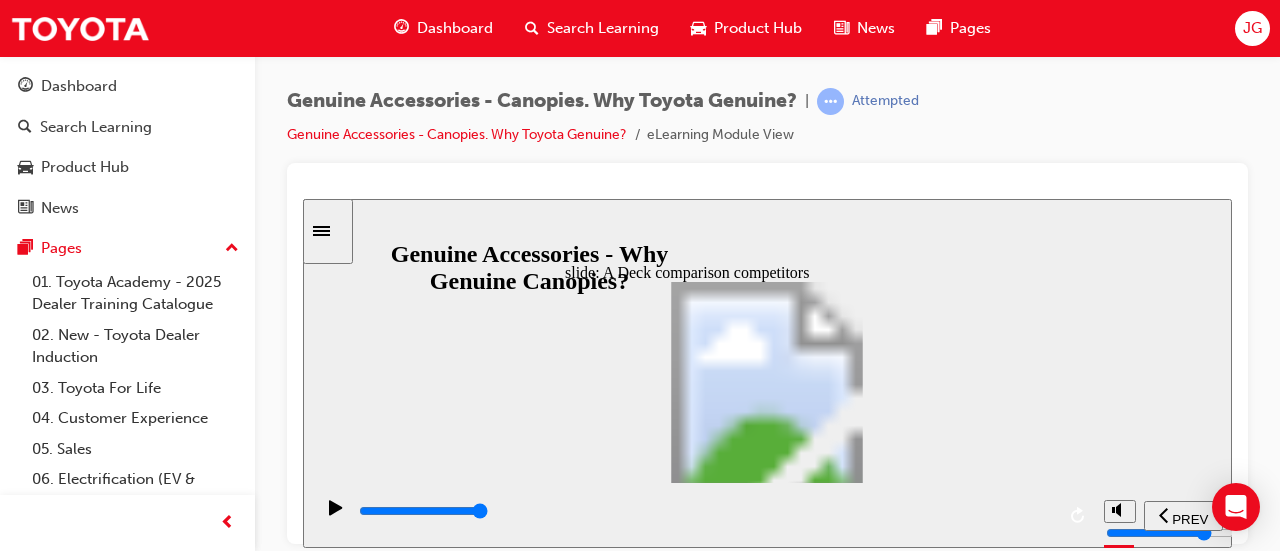 click 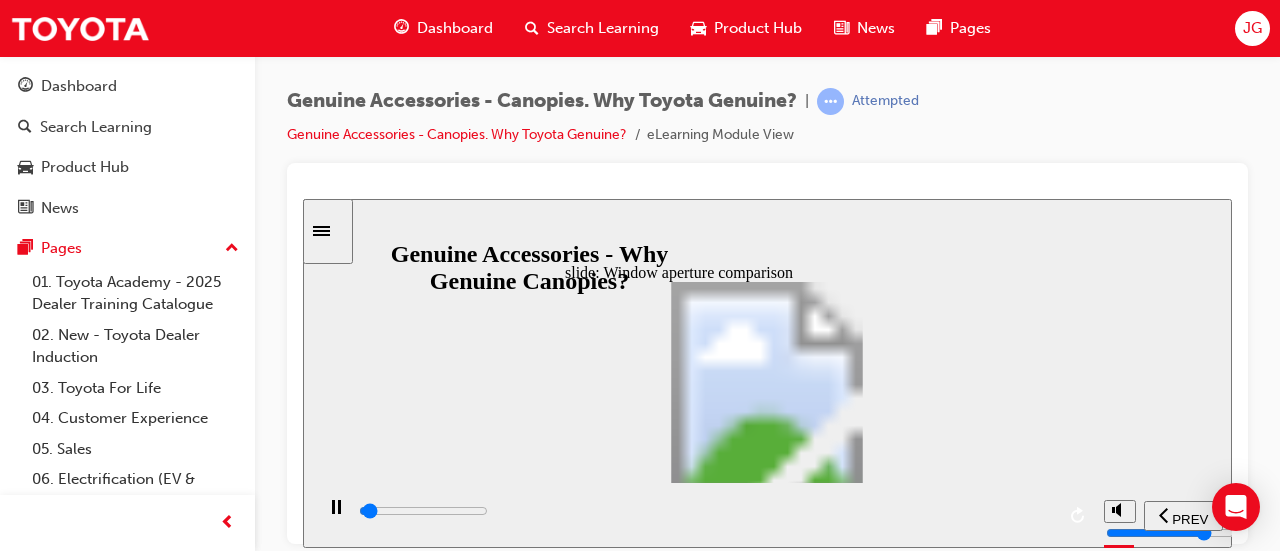 click at bounding box center (705, 511) 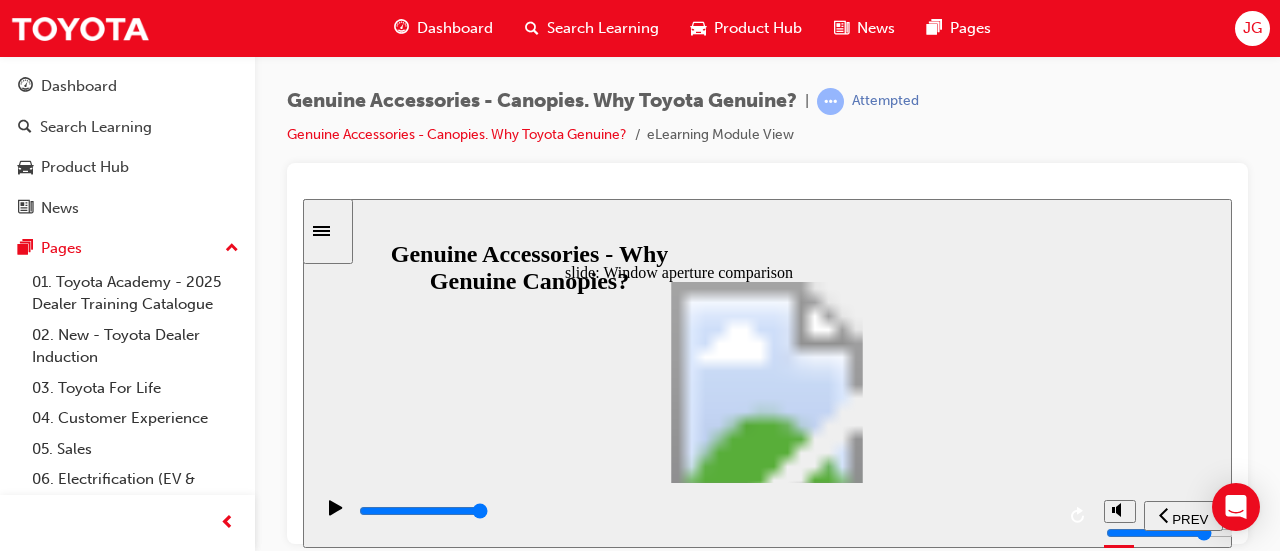 click 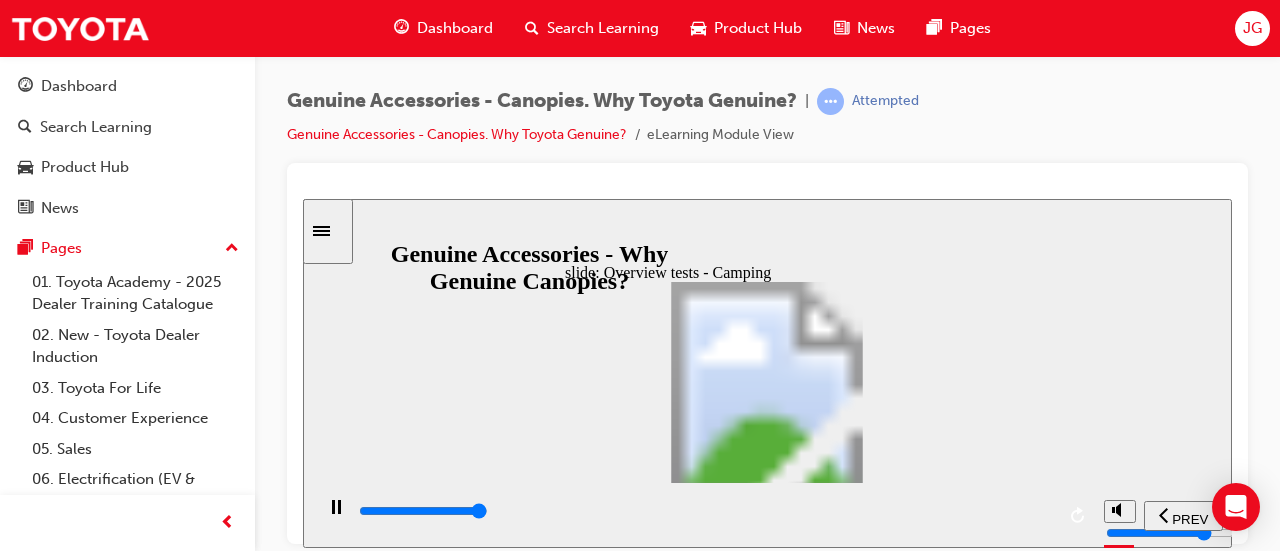 click at bounding box center (705, 511) 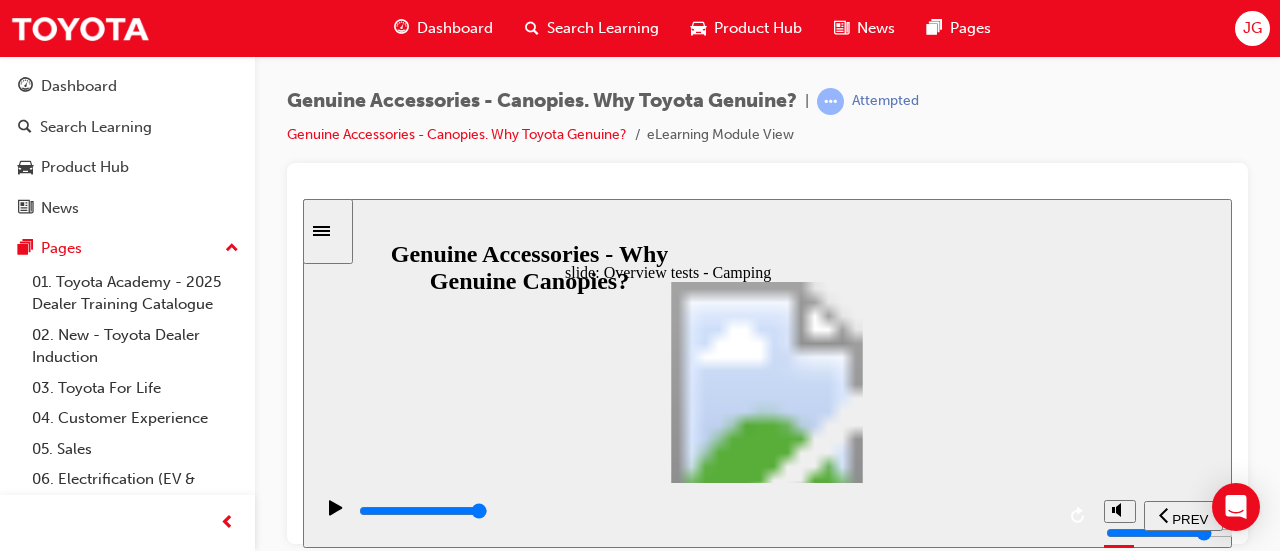 click 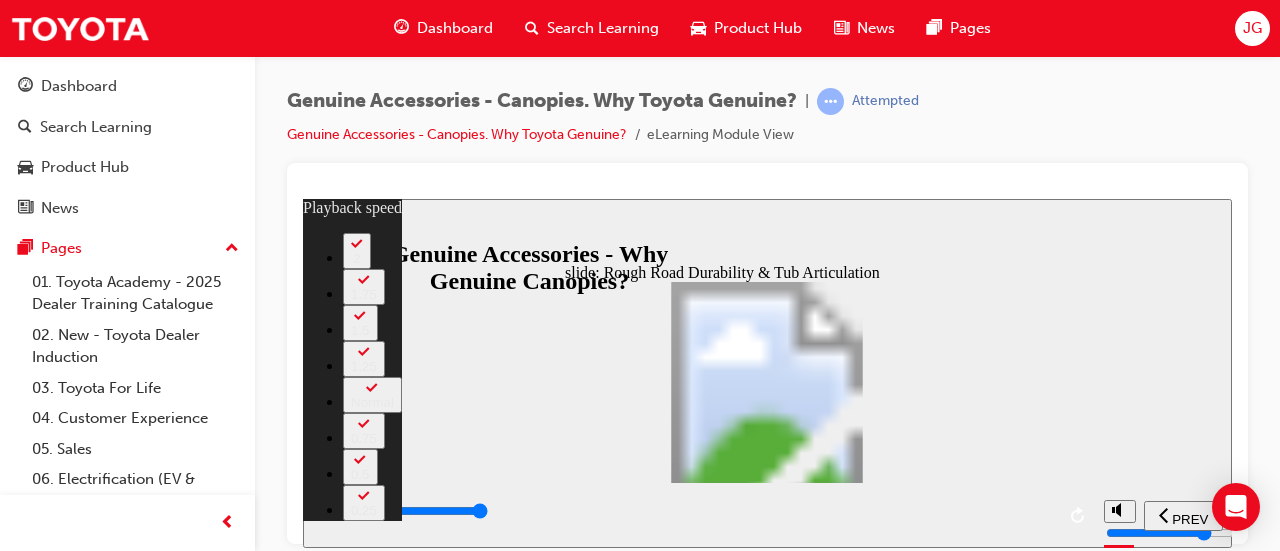 click 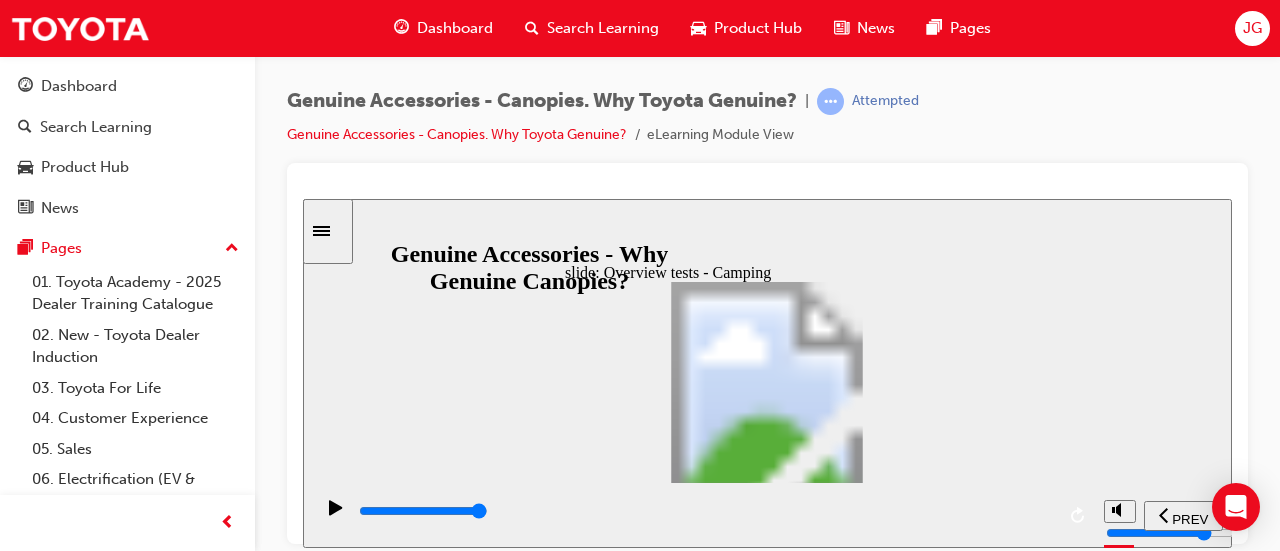 click 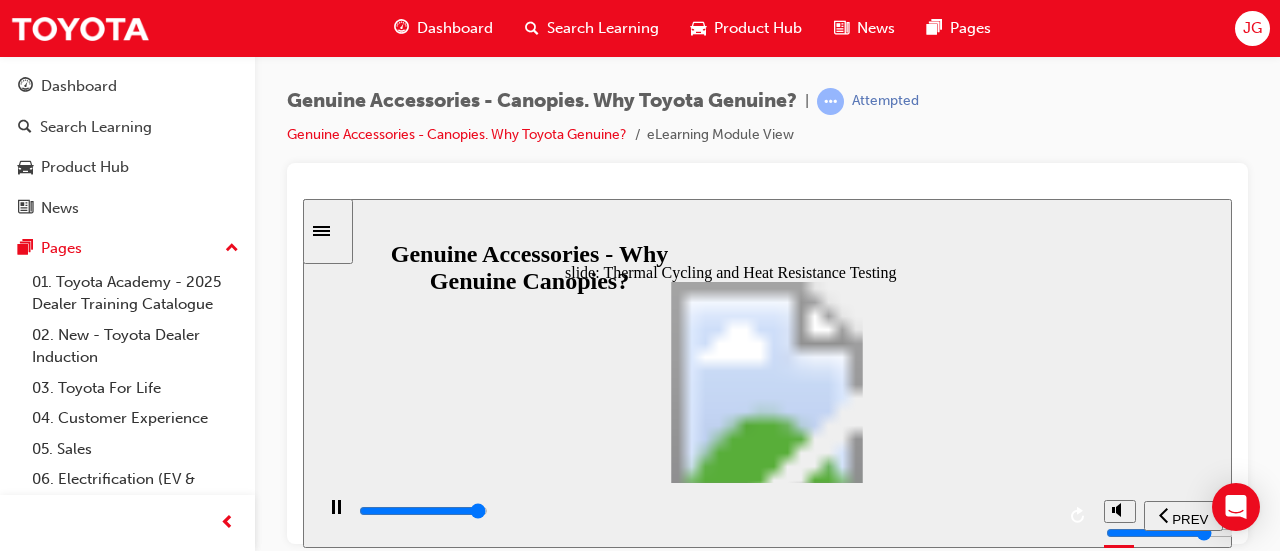 click at bounding box center [423, 510] 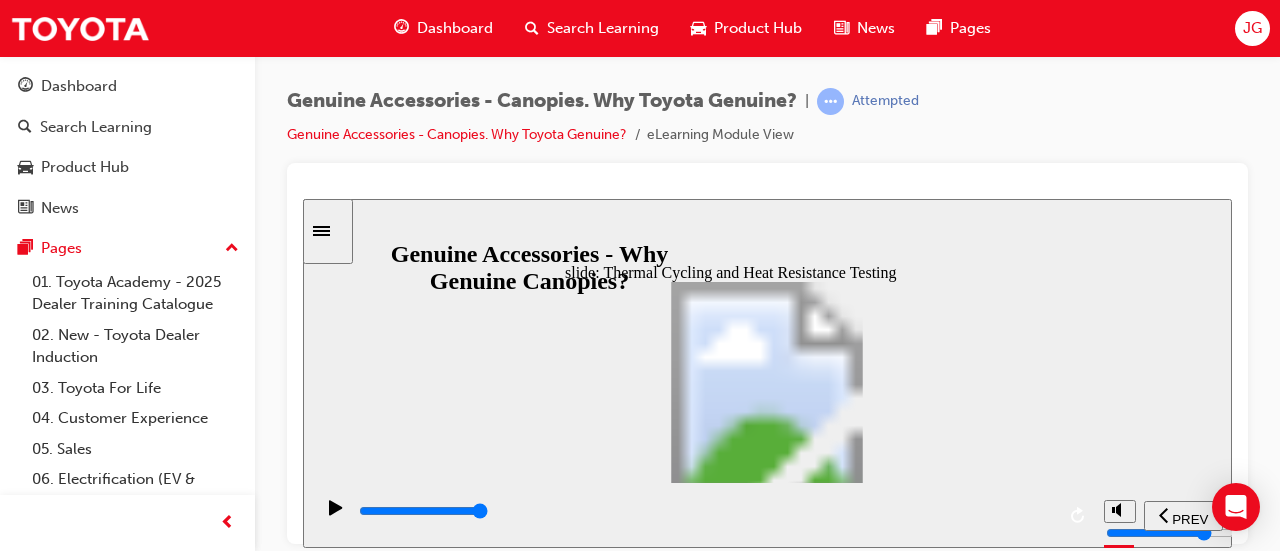 click 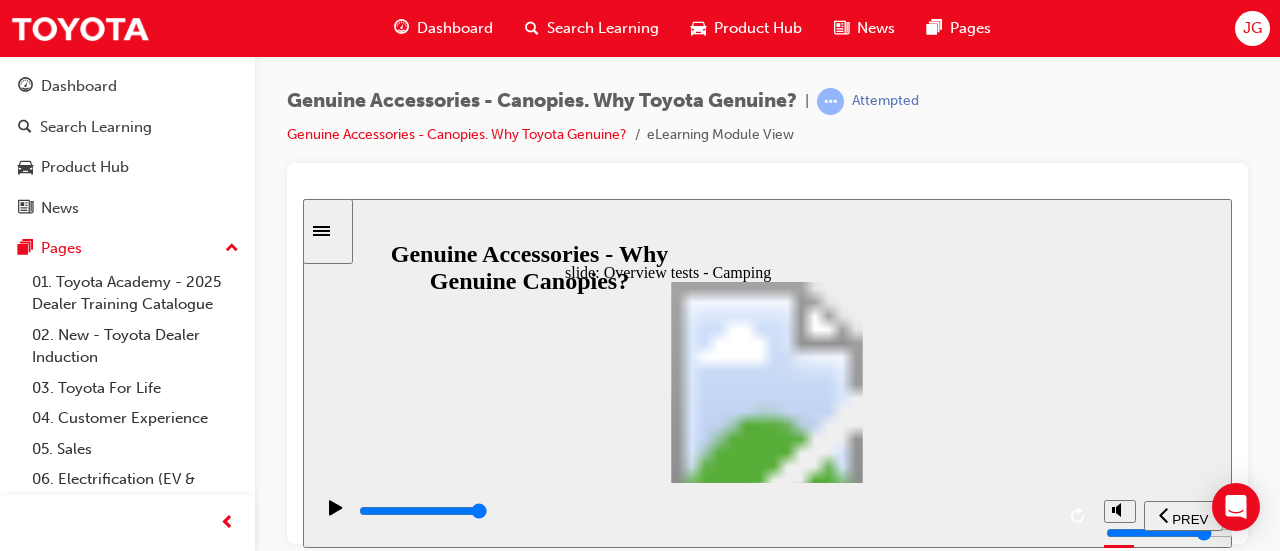 click 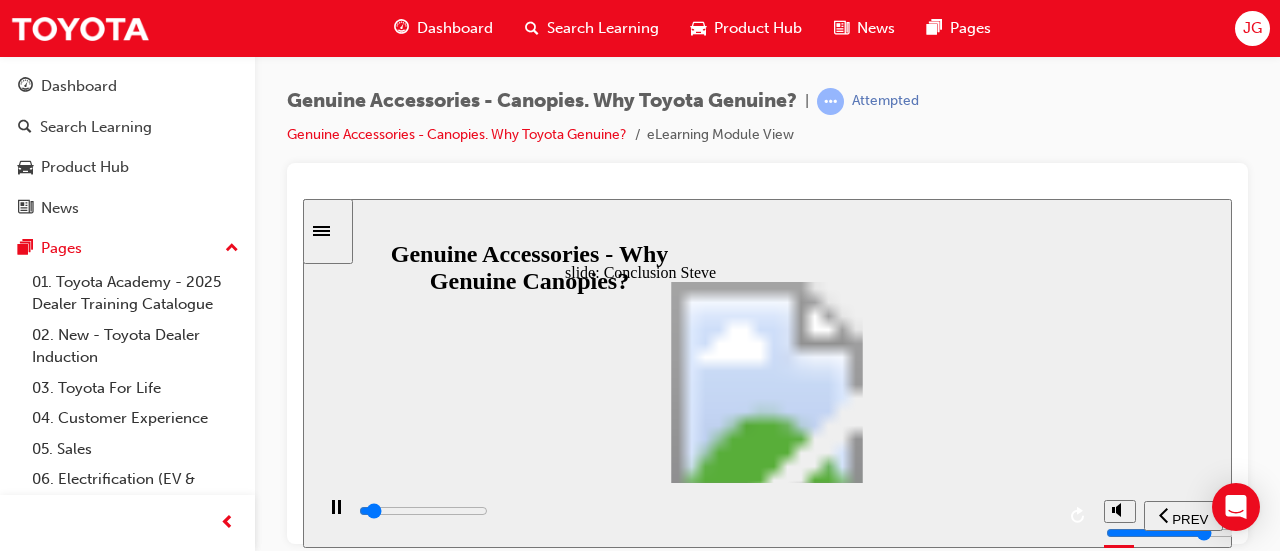click at bounding box center [423, 510] 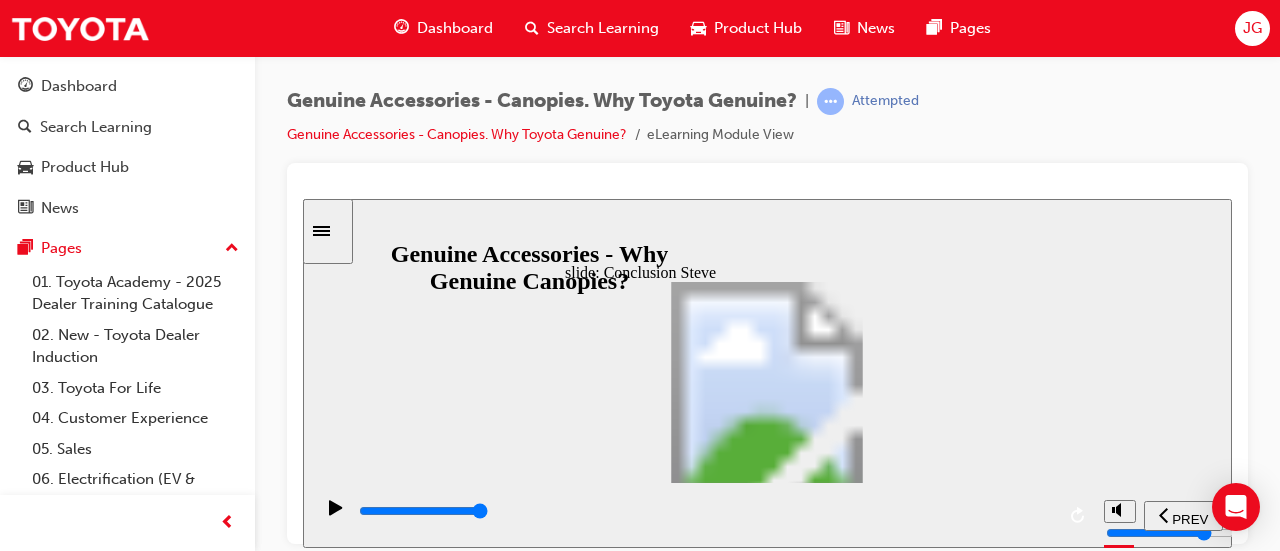 click 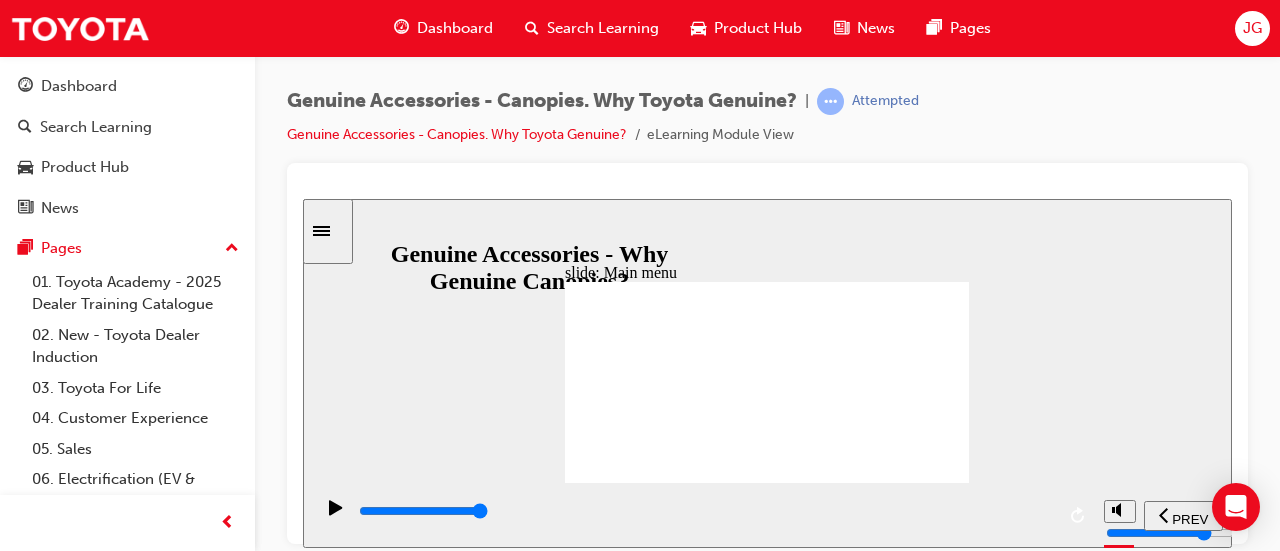 click 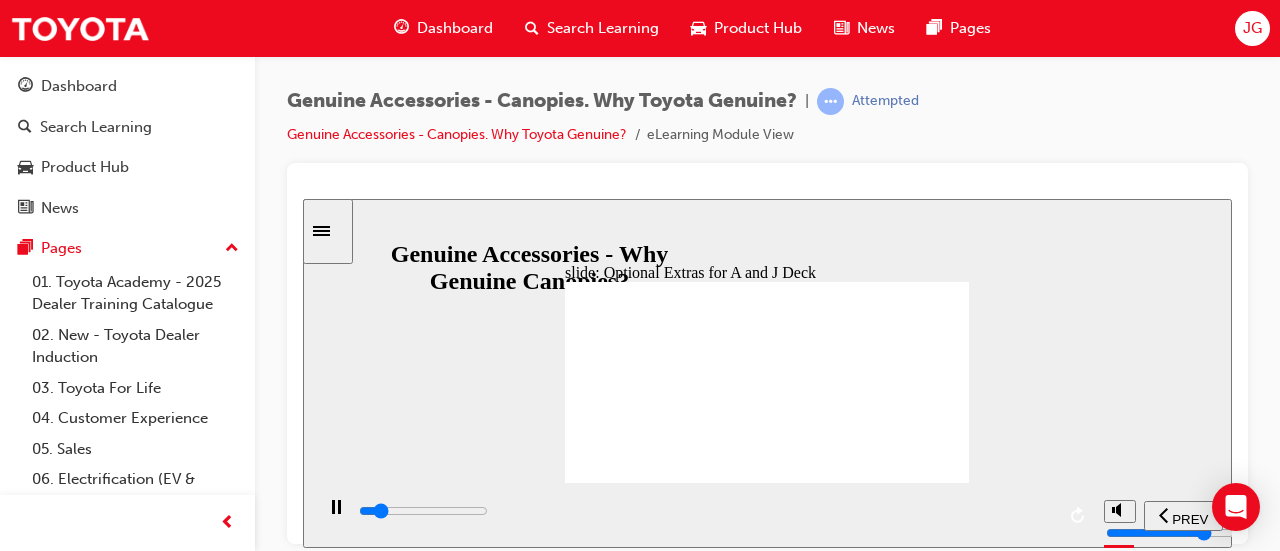 click at bounding box center (705, 511) 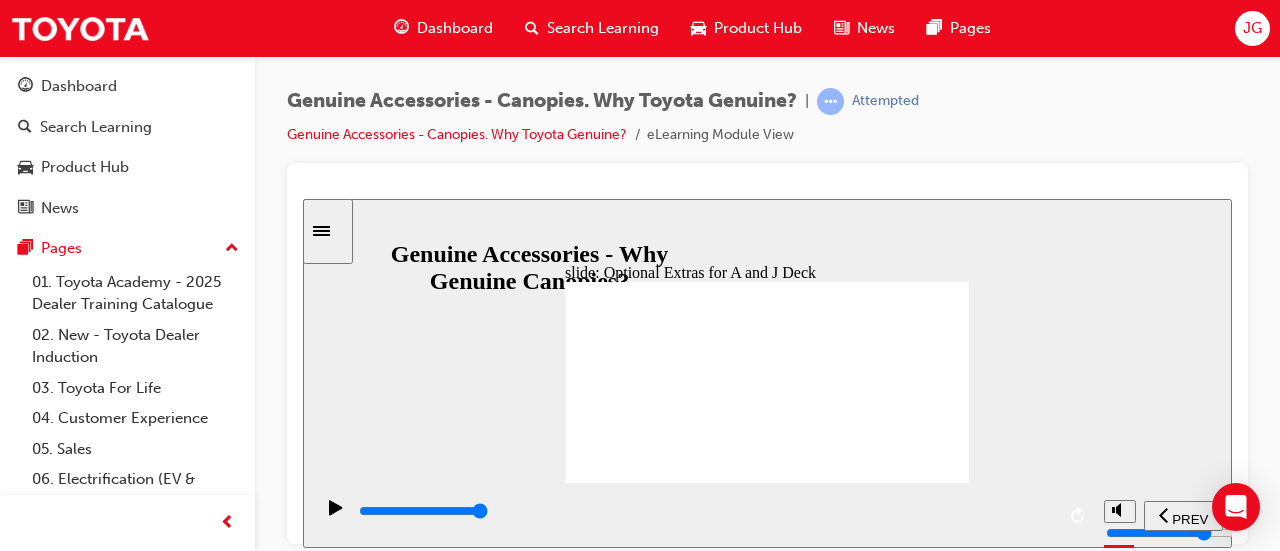 click 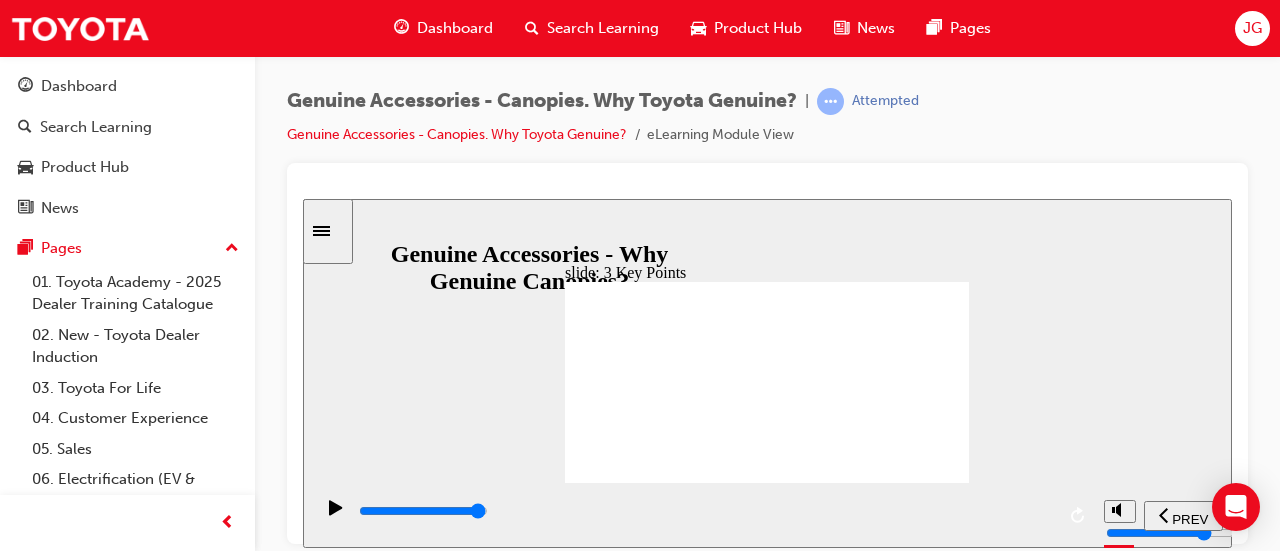 click at bounding box center (423, 510) 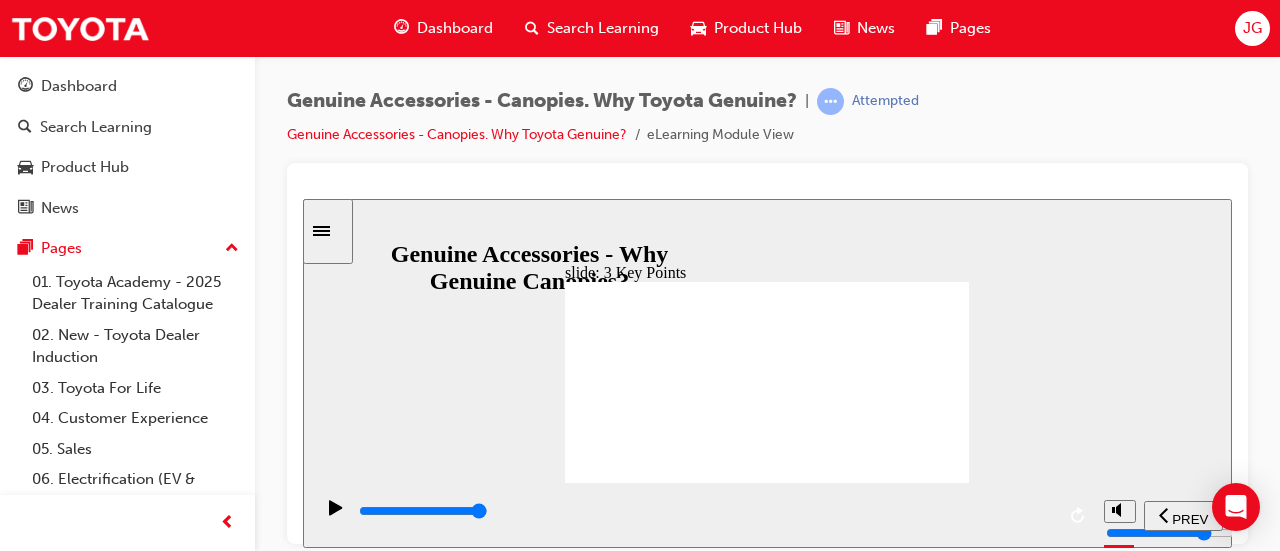 click 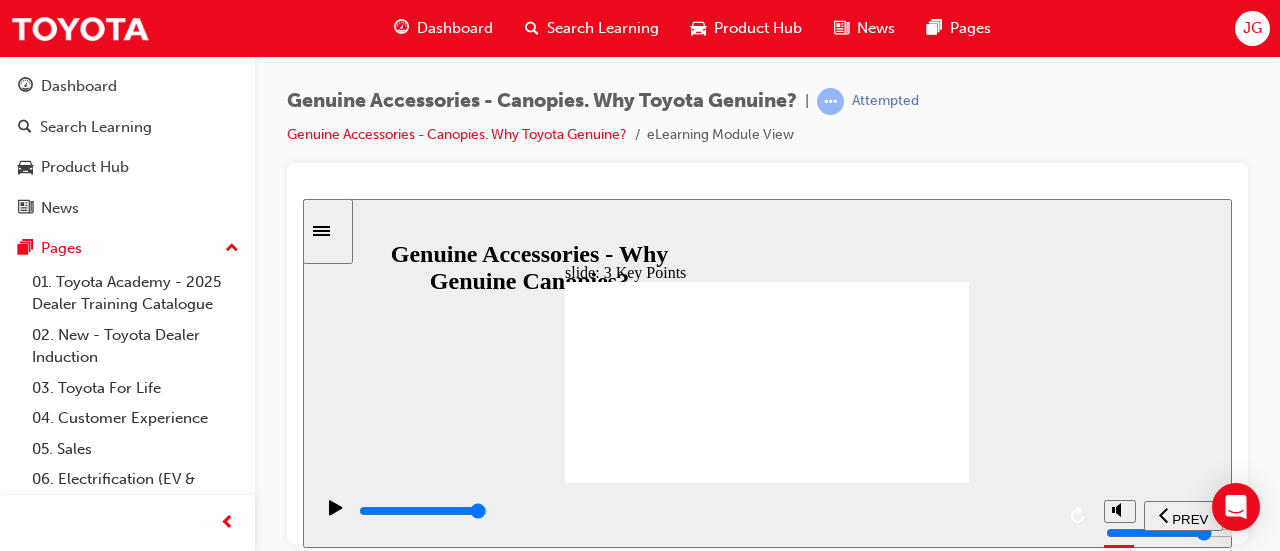 click at bounding box center (705, 511) 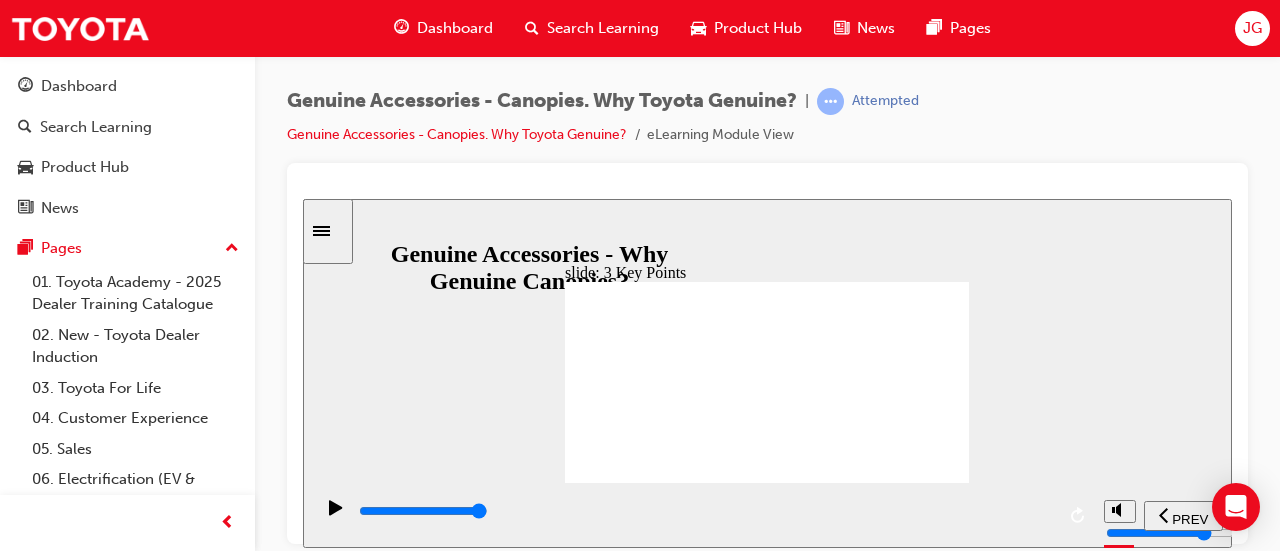 click 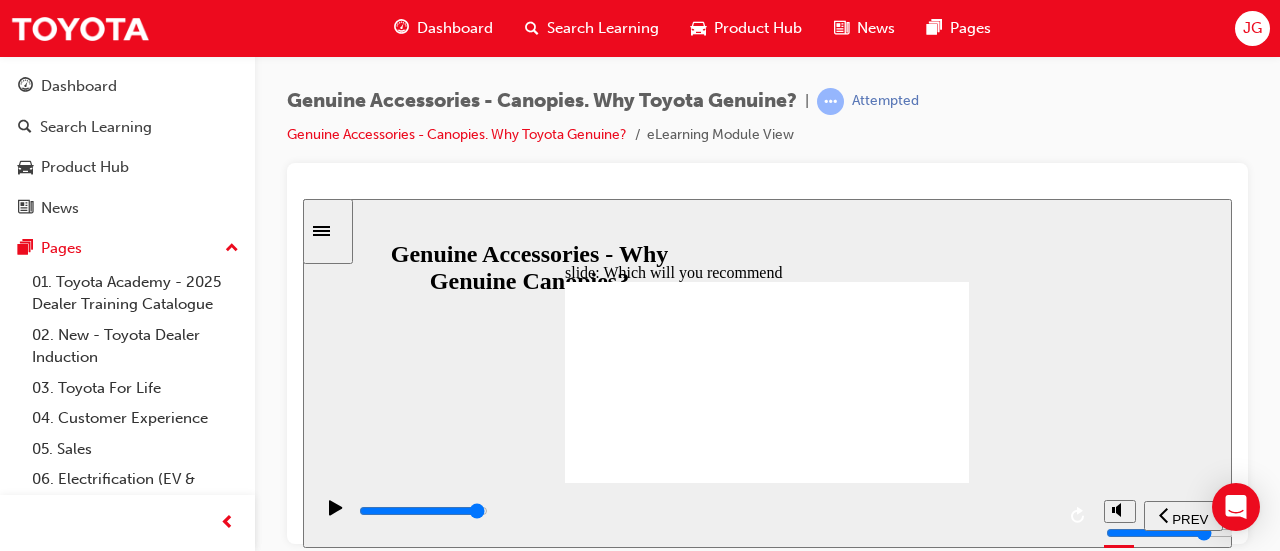 click at bounding box center [705, 511] 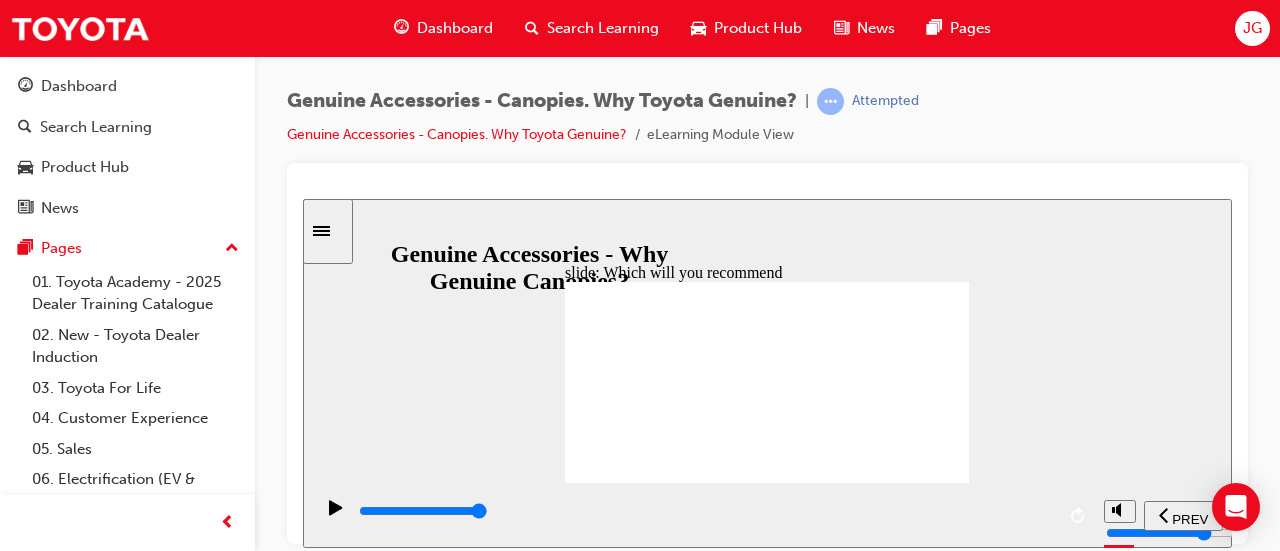 click 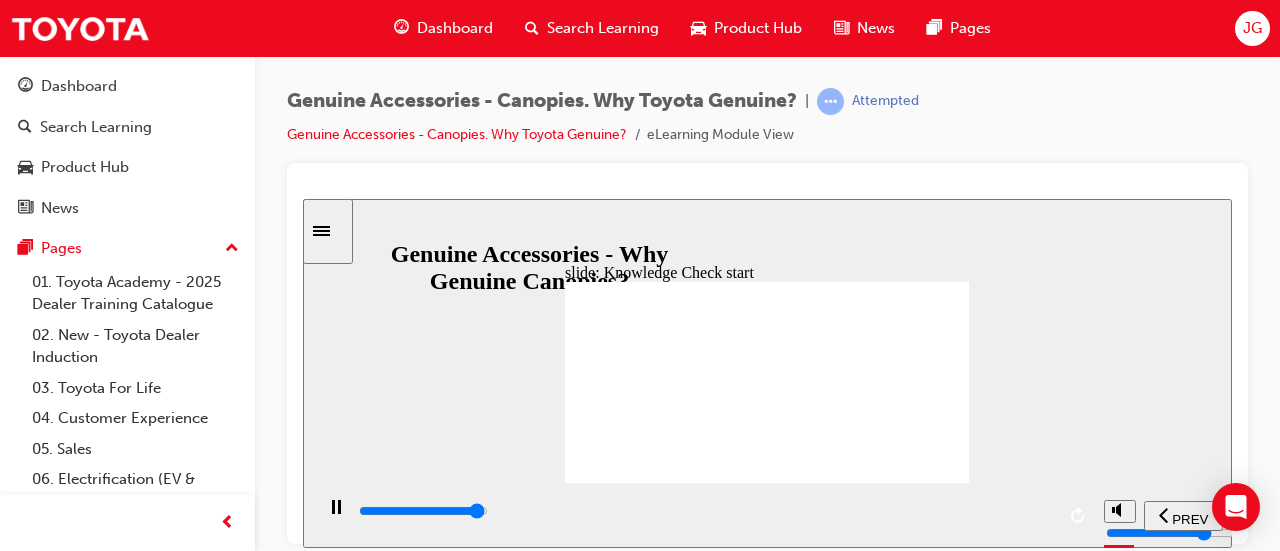 click at bounding box center (423, 510) 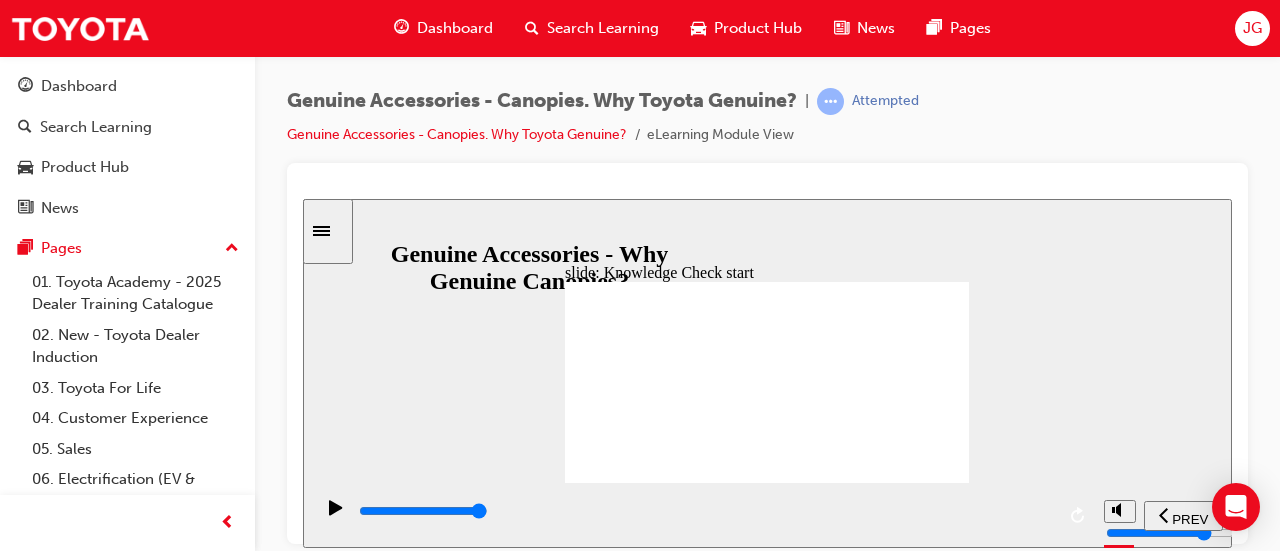 click 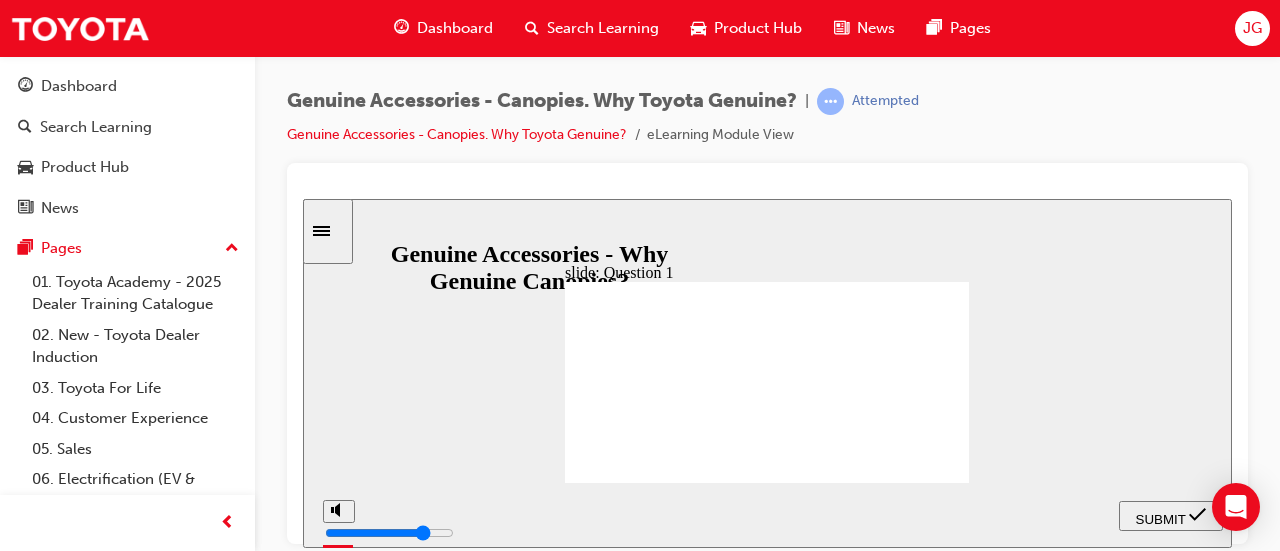 click 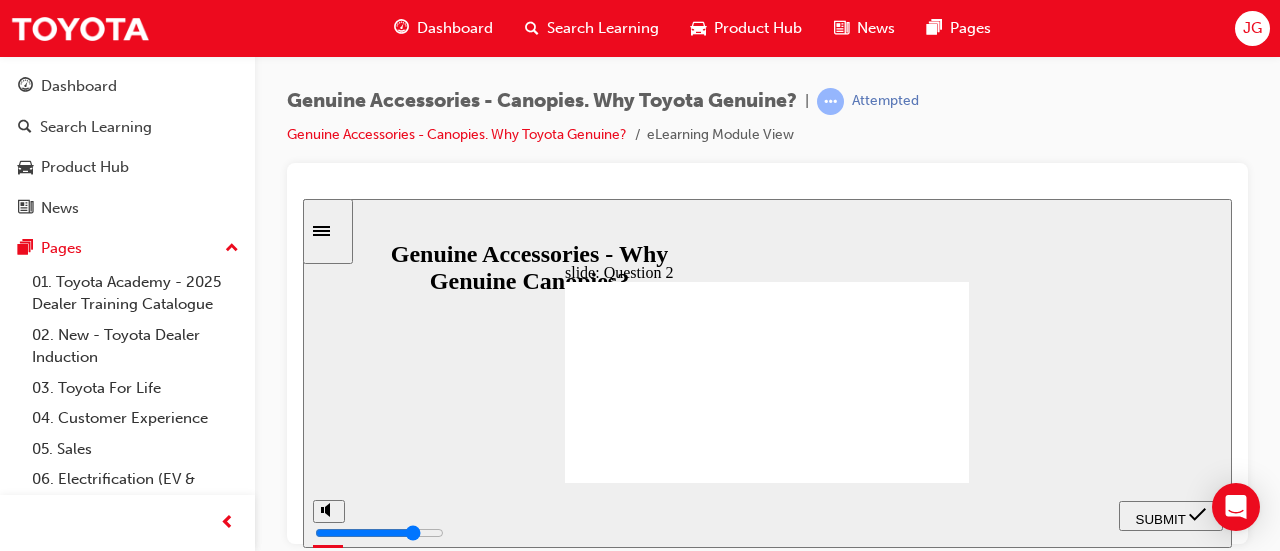 click 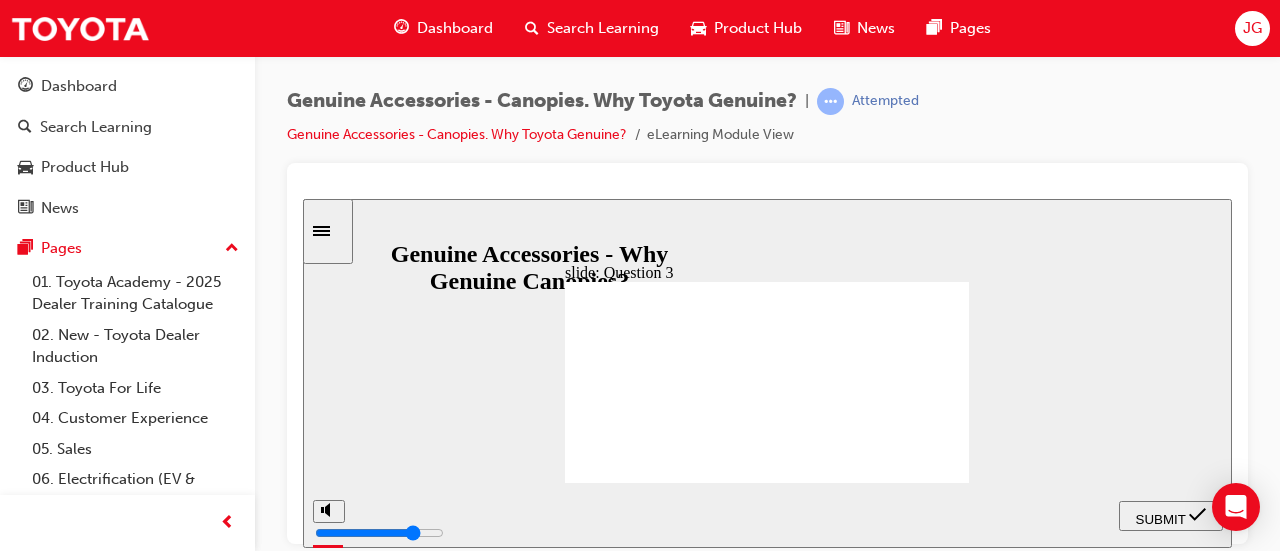 click 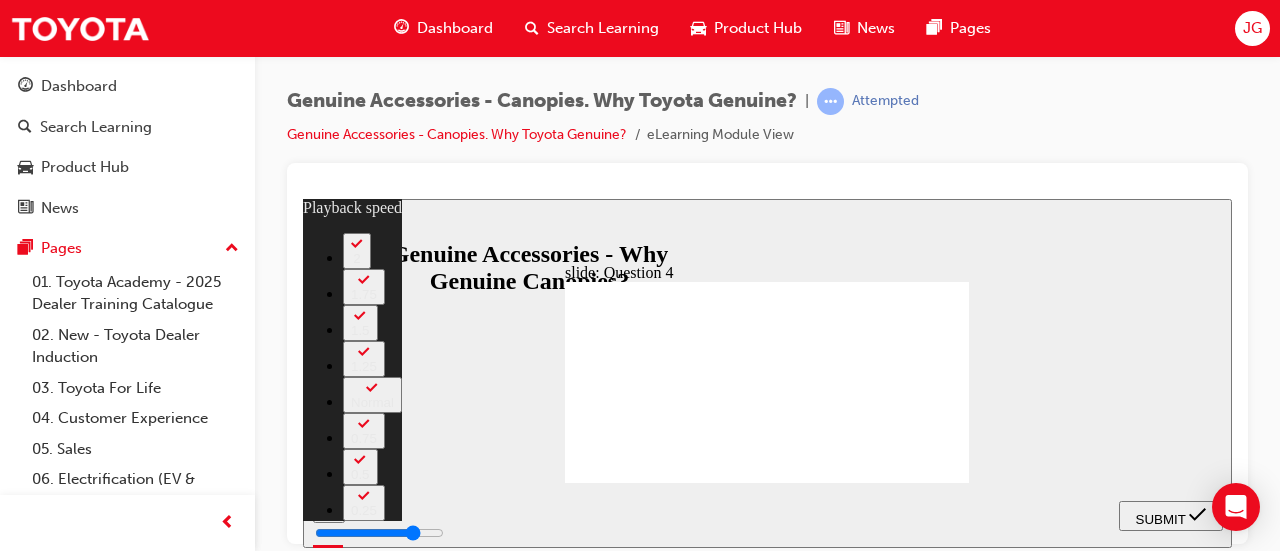 click 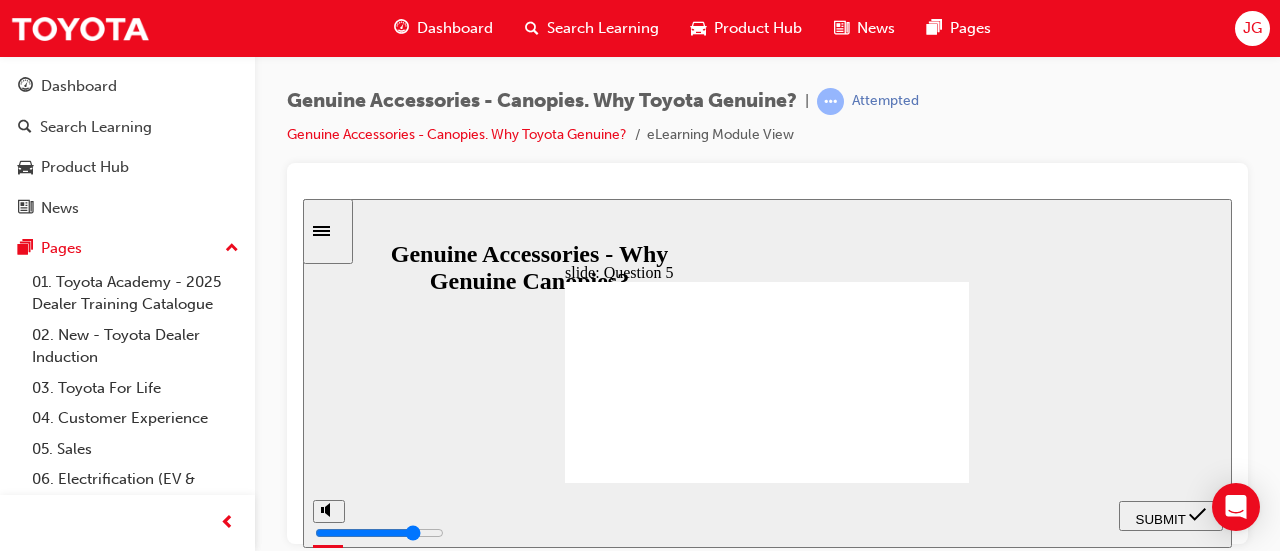 click on "All o the above Optional Security o Fly Screens on Slide Windows Raised roo or maximum storage Larger window openings" at bounding box center (703, 1495) 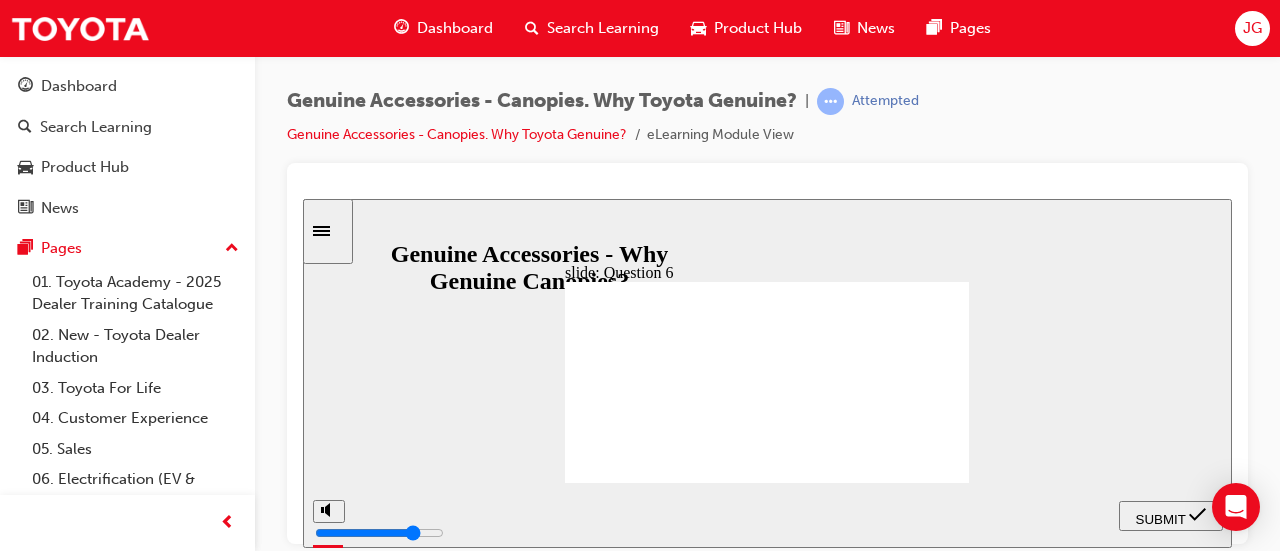 click 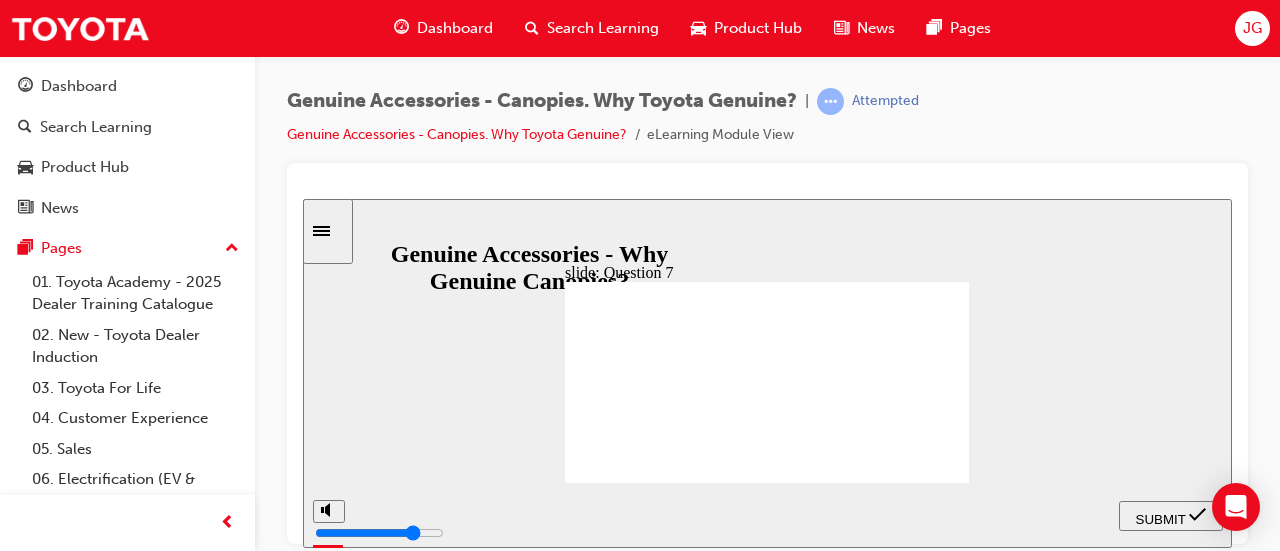 click 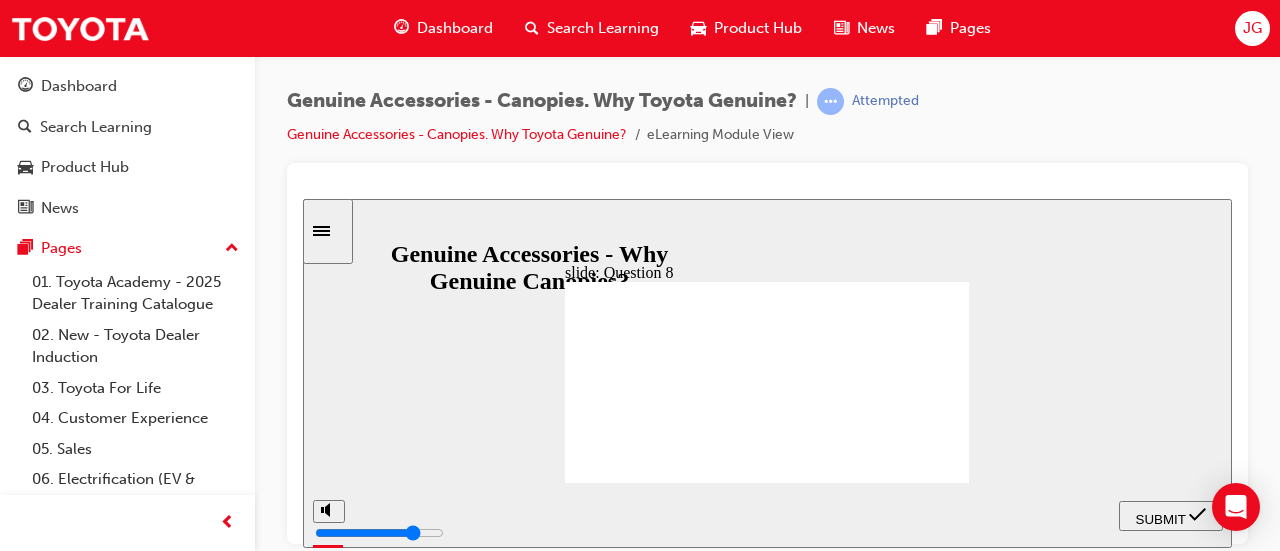 click 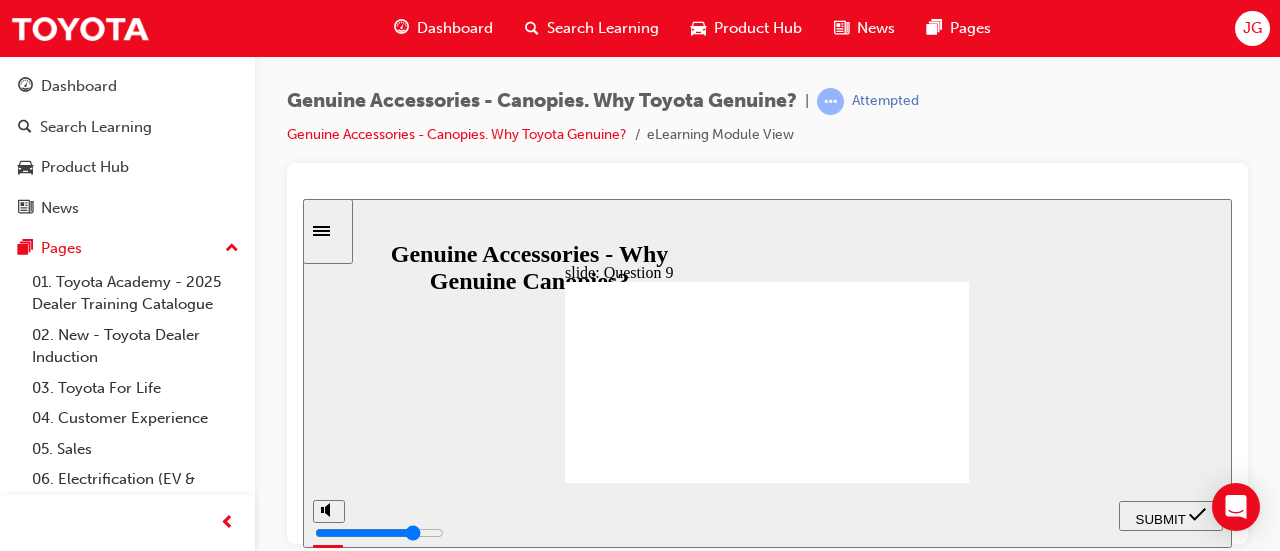 click 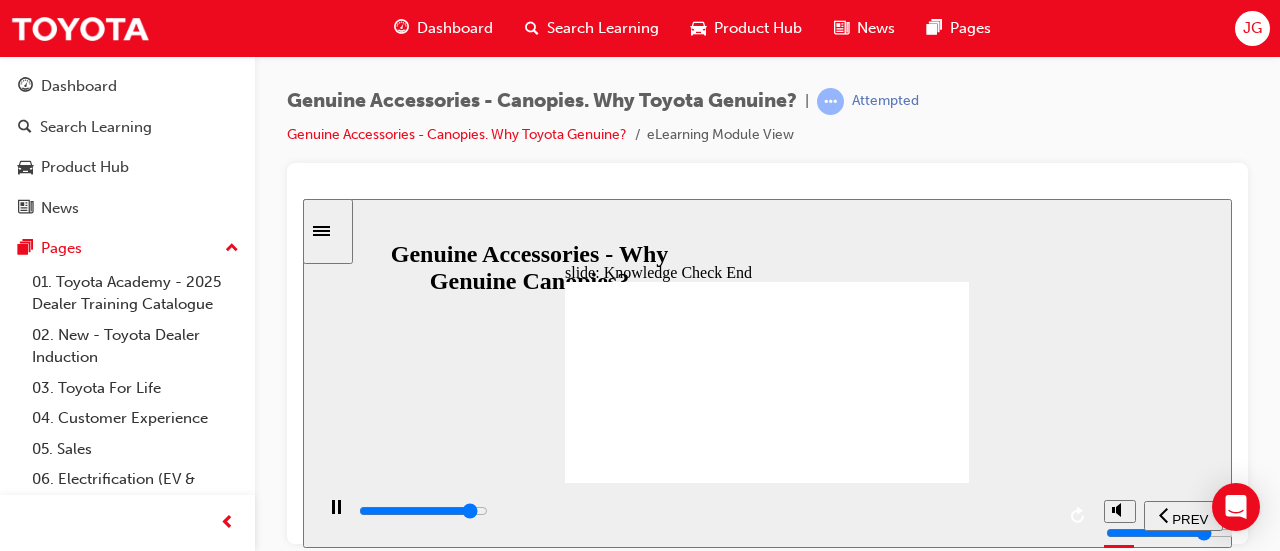 click 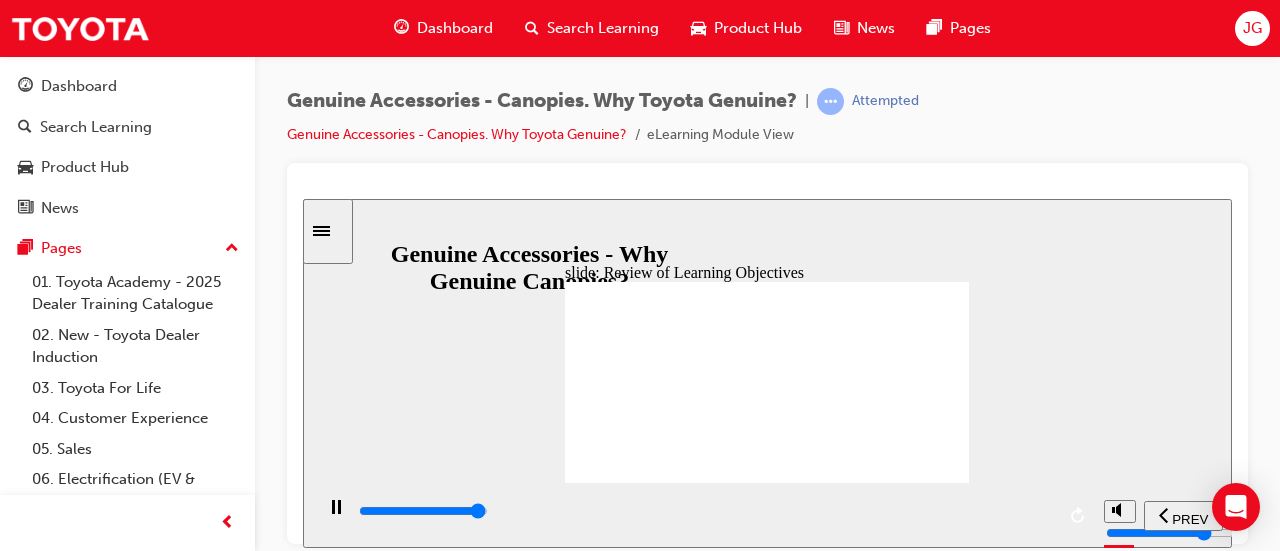 click at bounding box center [423, 510] 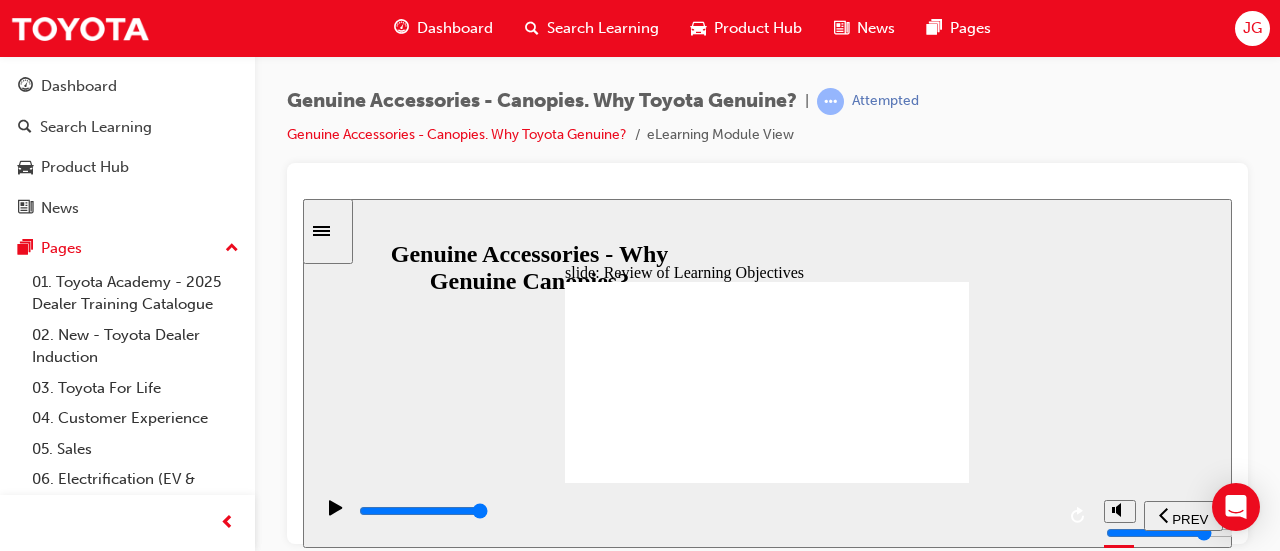click 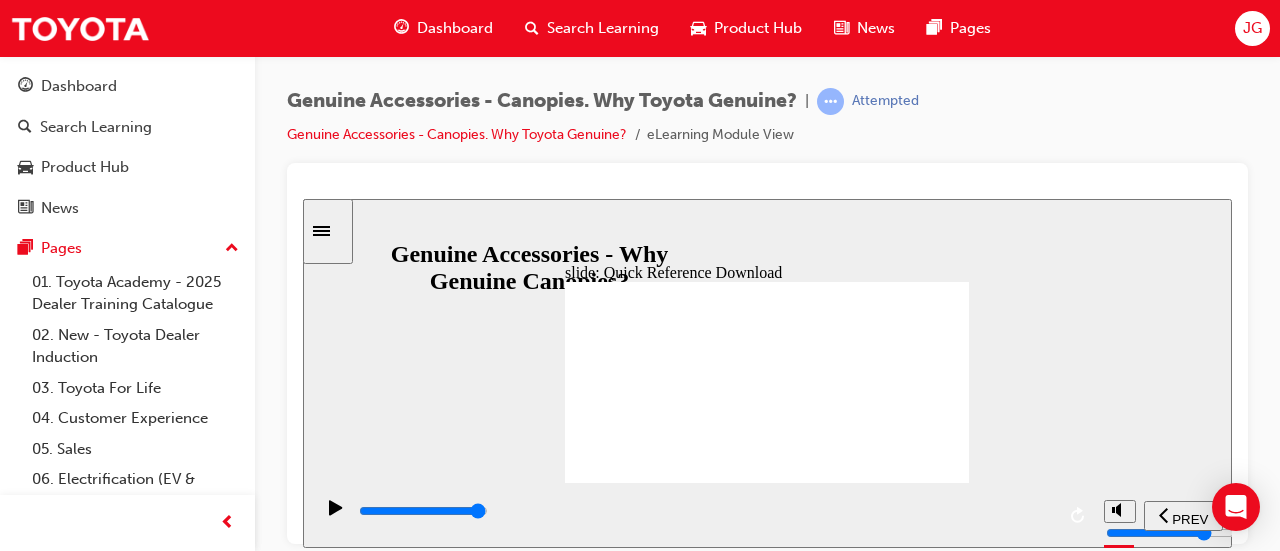 click at bounding box center (705, 511) 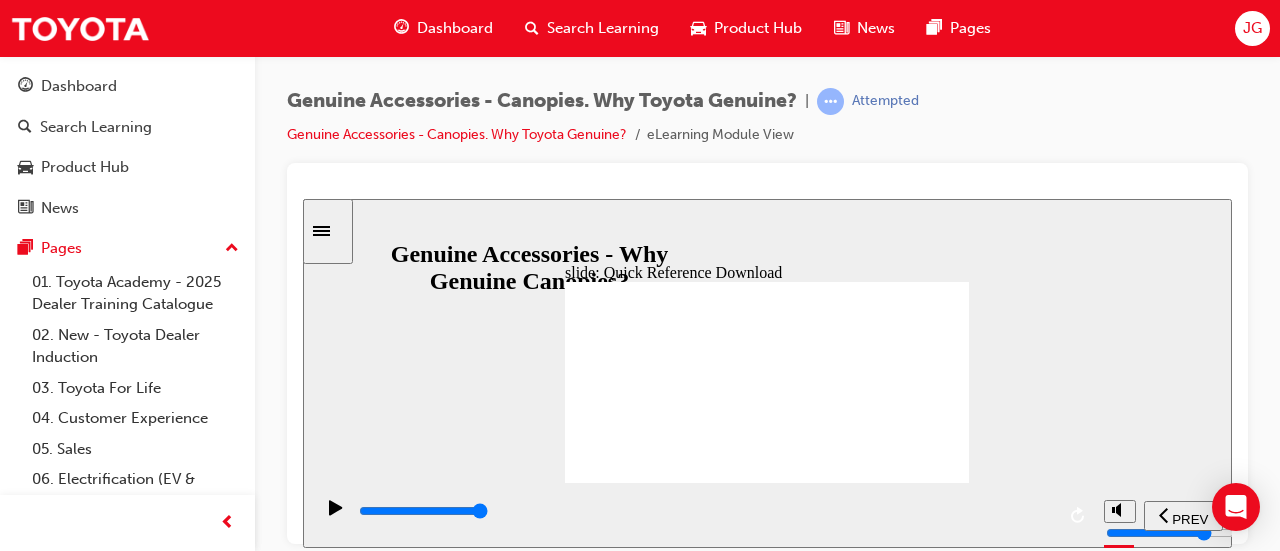 click 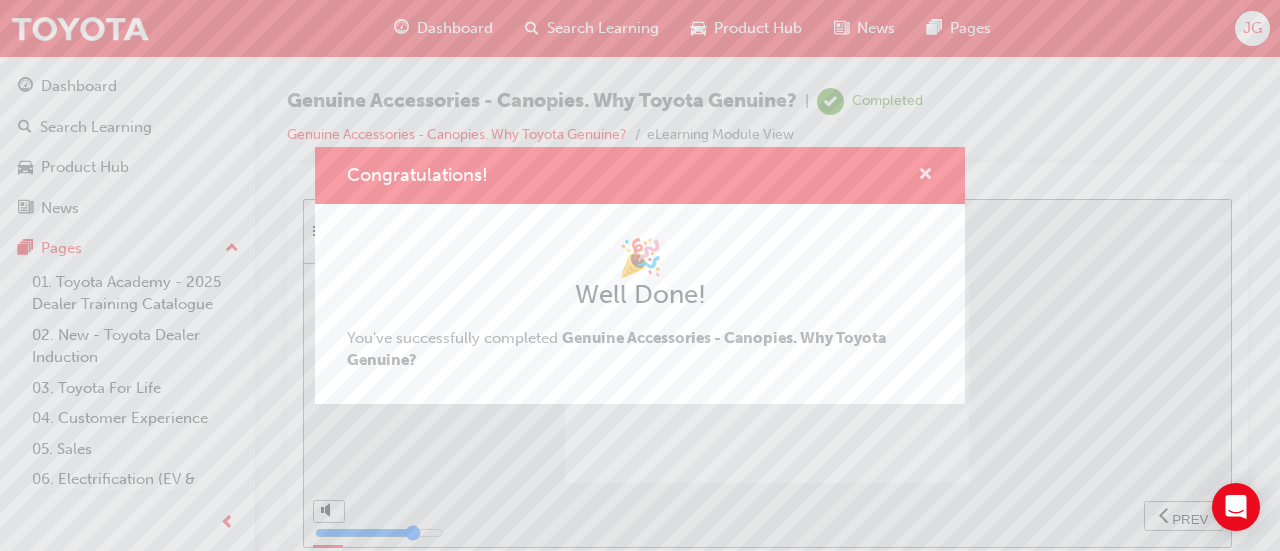click at bounding box center [925, 176] 